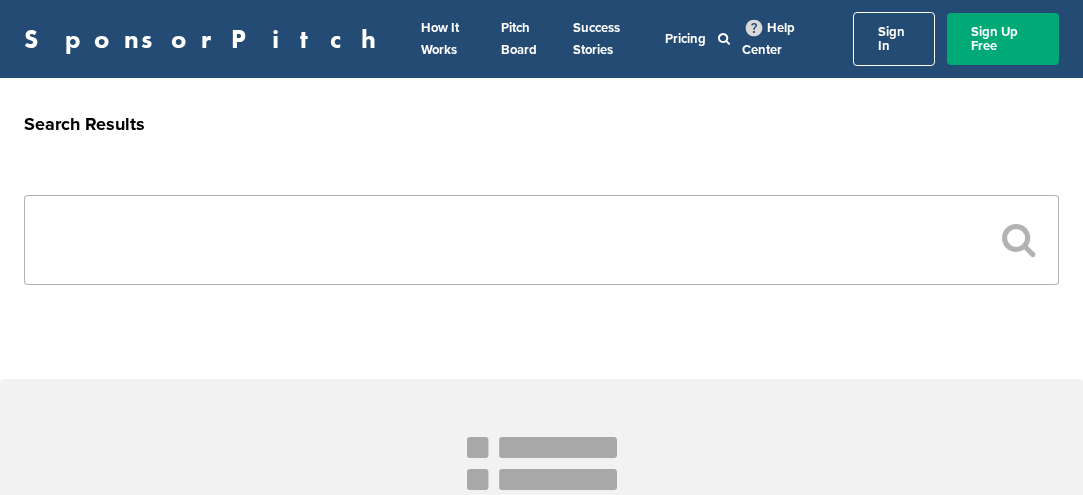 scroll, scrollTop: 0, scrollLeft: 0, axis: both 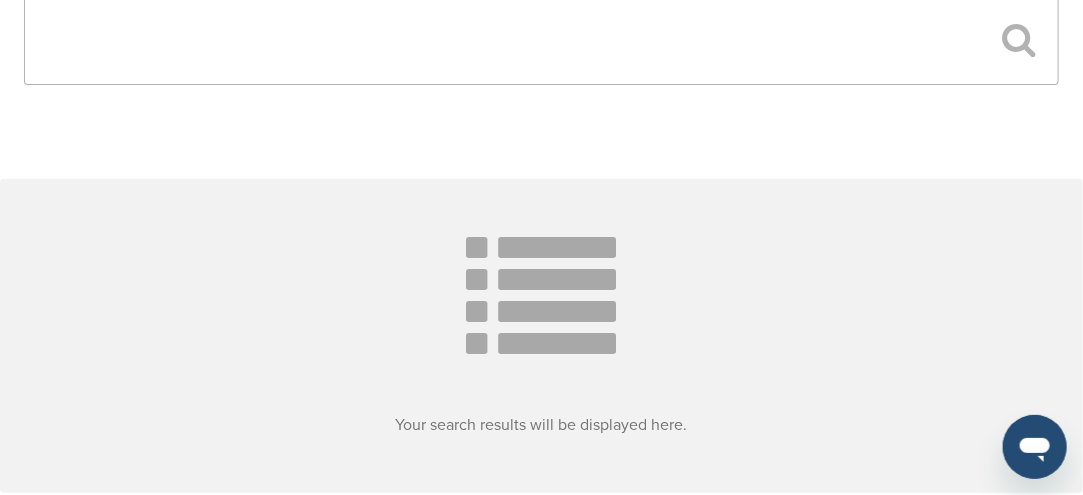 drag, startPoint x: 533, startPoint y: 290, endPoint x: 528, endPoint y: 281, distance: 10.29563 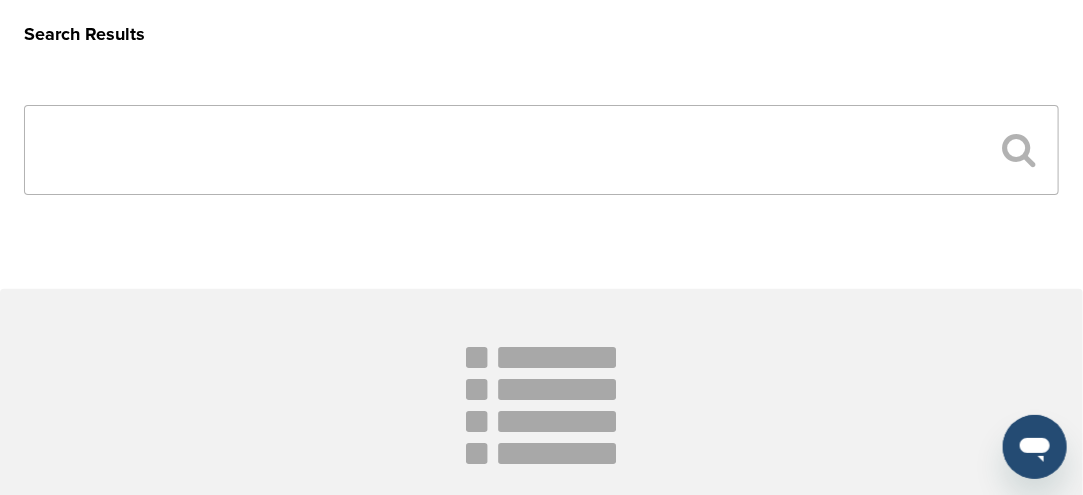 scroll, scrollTop: 0, scrollLeft: 0, axis: both 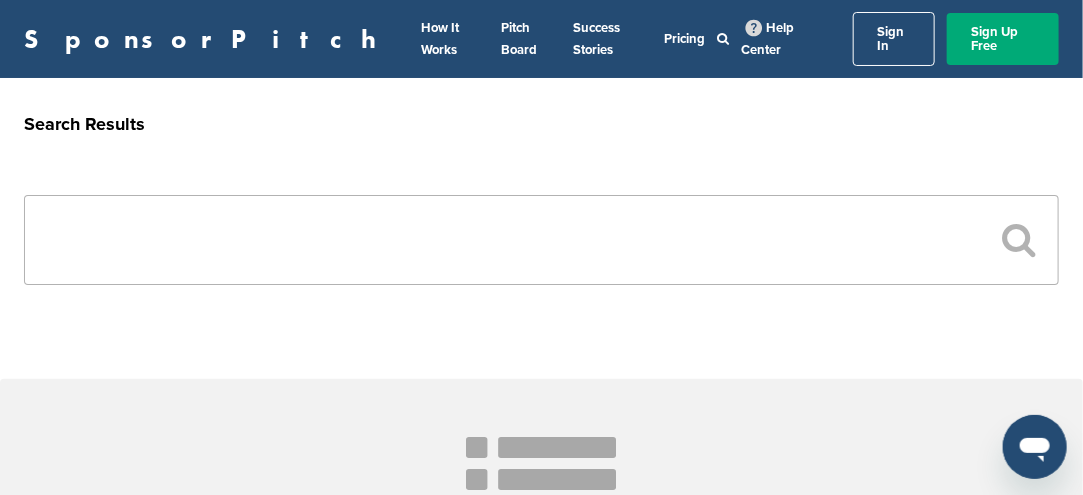 click on "Sign In" at bounding box center (894, 39) 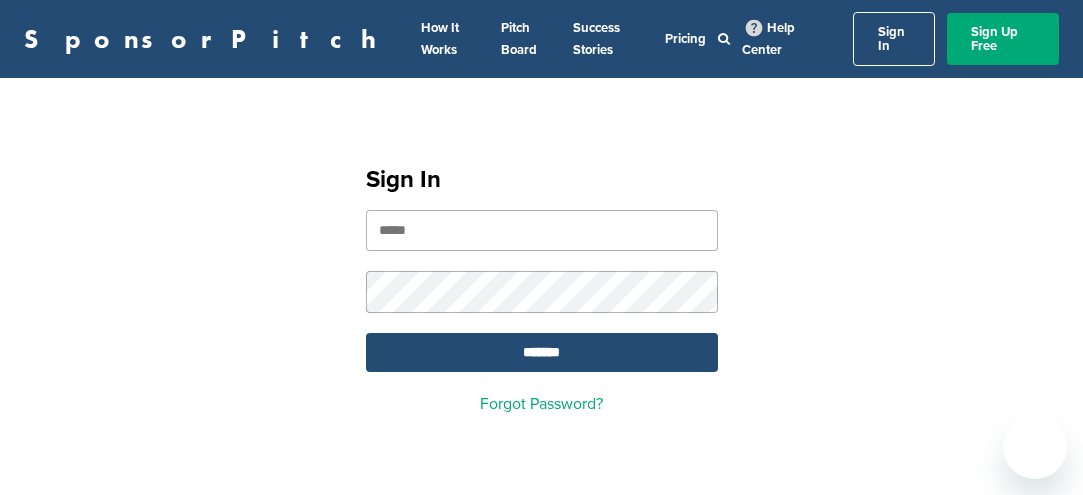 scroll, scrollTop: 0, scrollLeft: 0, axis: both 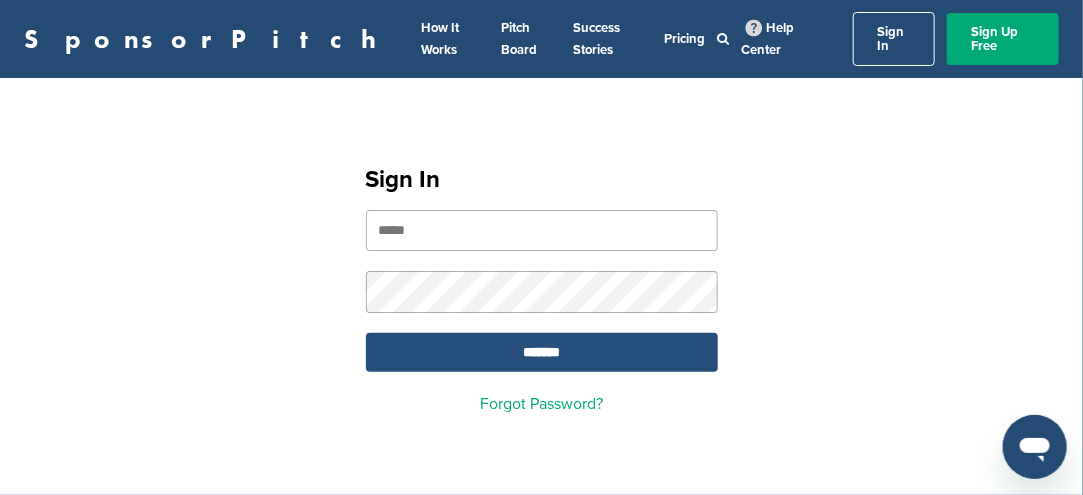 type on "**********" 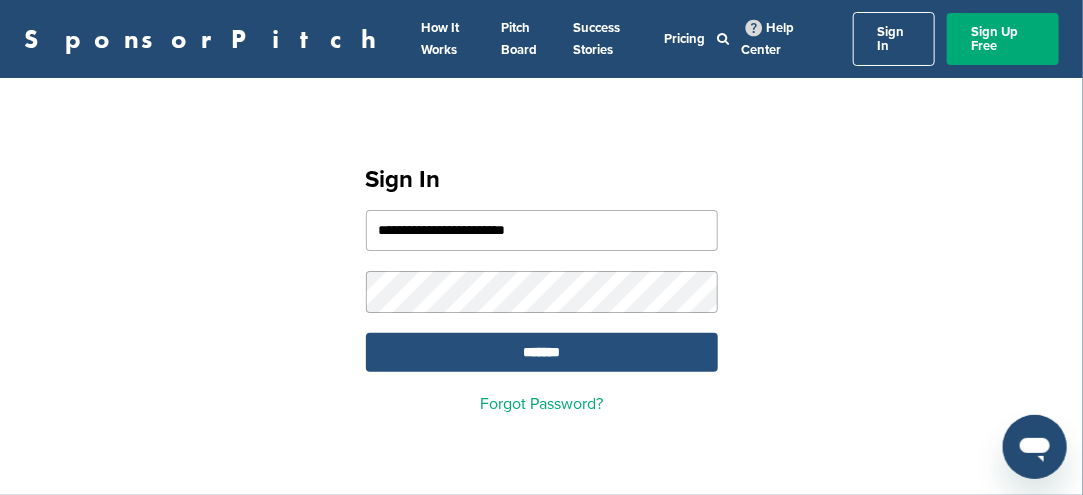 click on "*******" at bounding box center [542, 352] 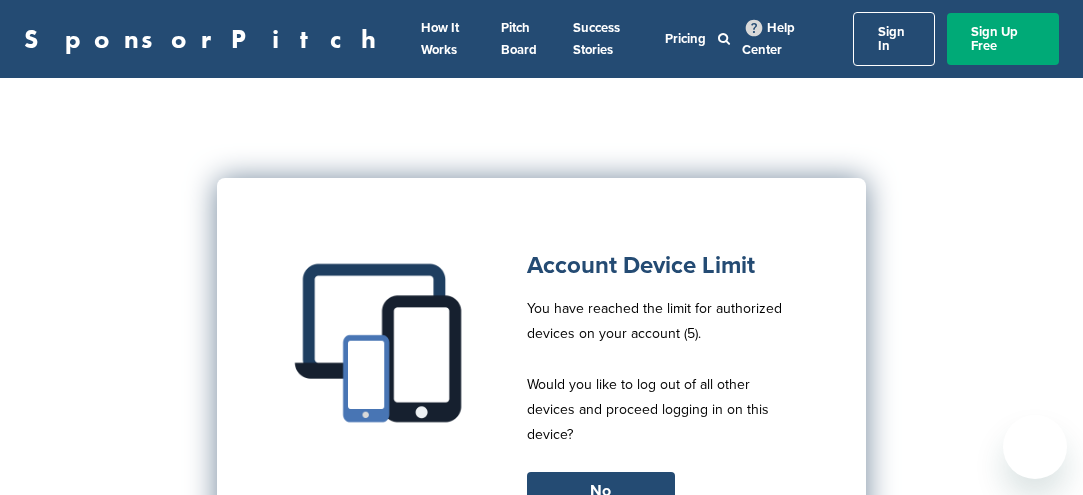 scroll, scrollTop: 0, scrollLeft: 0, axis: both 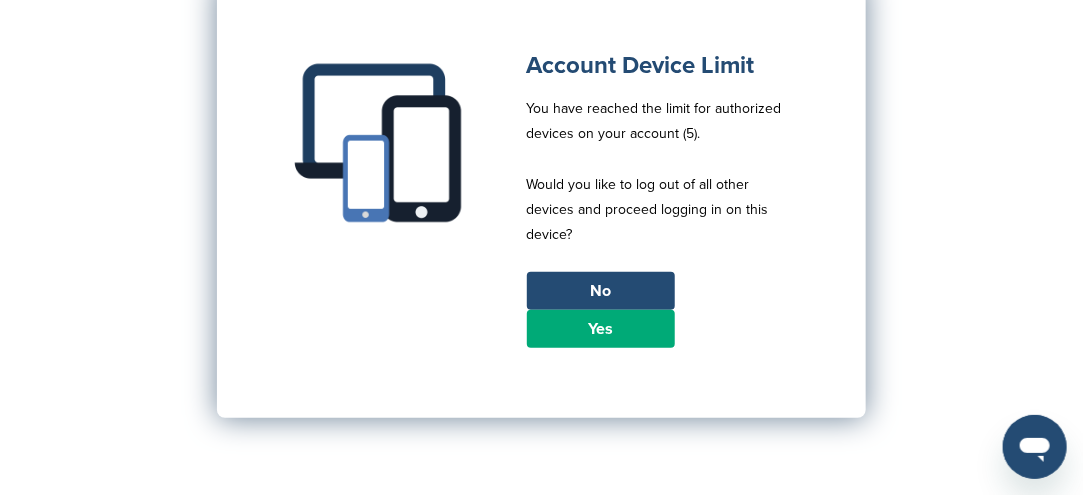 click on "Yes" at bounding box center [601, 329] 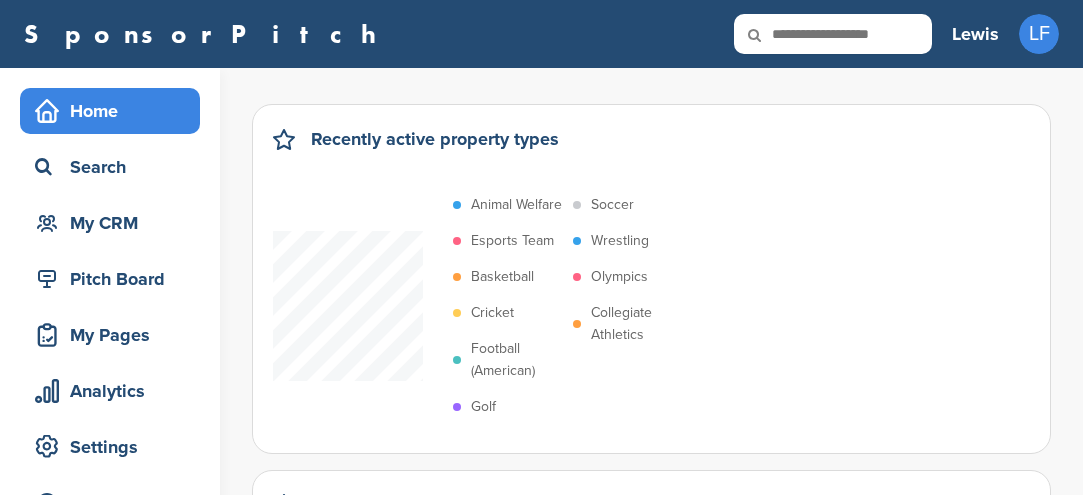 scroll, scrollTop: 86, scrollLeft: 0, axis: vertical 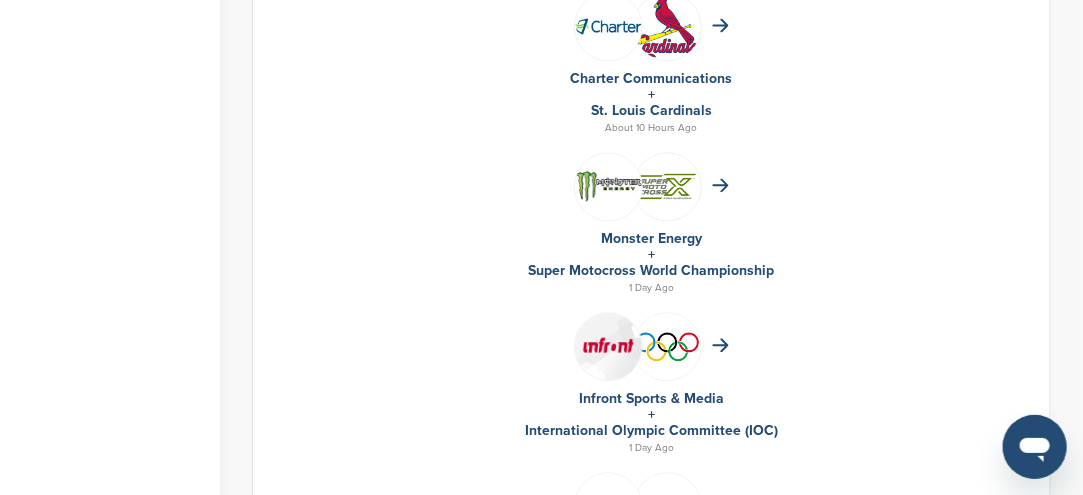 click on "Infront Sports & Media" at bounding box center [651, 398] 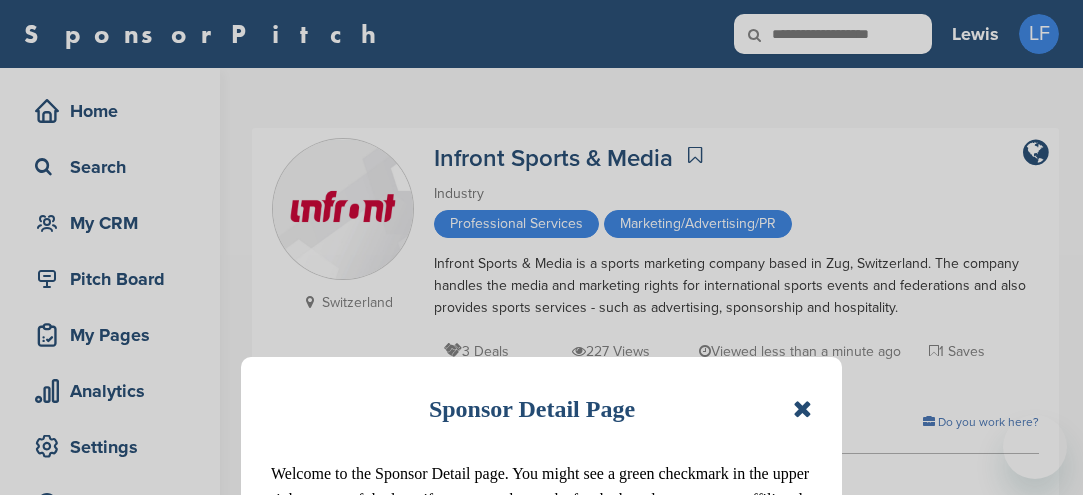 scroll, scrollTop: 0, scrollLeft: 0, axis: both 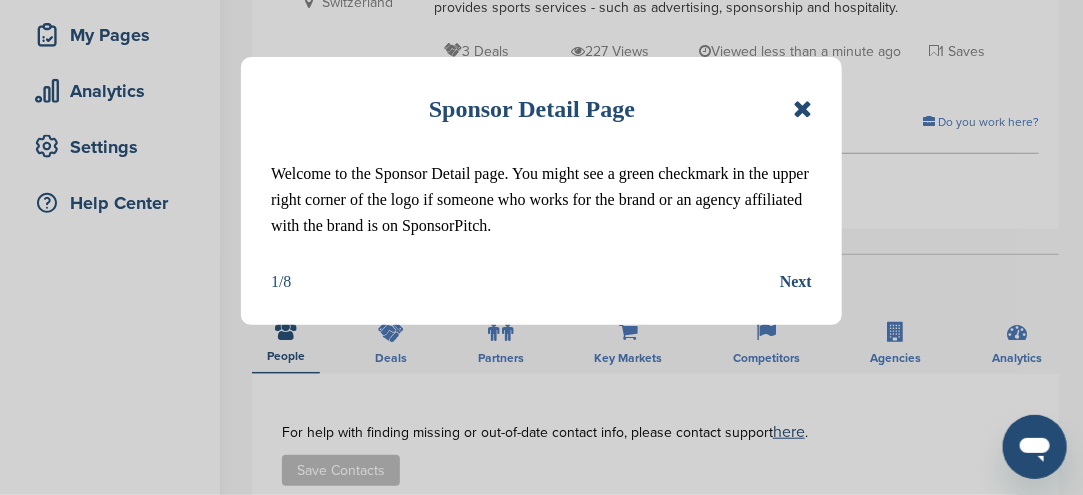 click on "Next" at bounding box center (796, 282) 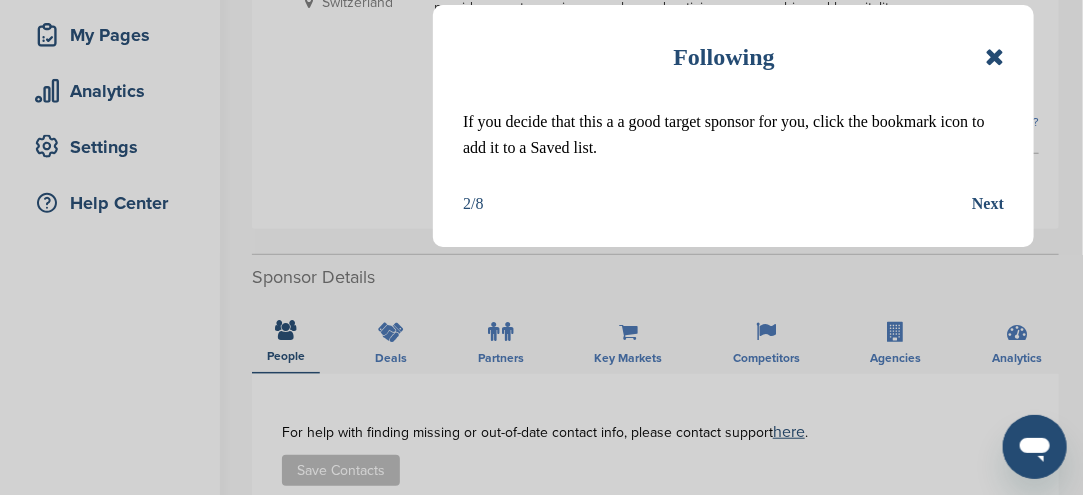 click on "Next" at bounding box center (988, 204) 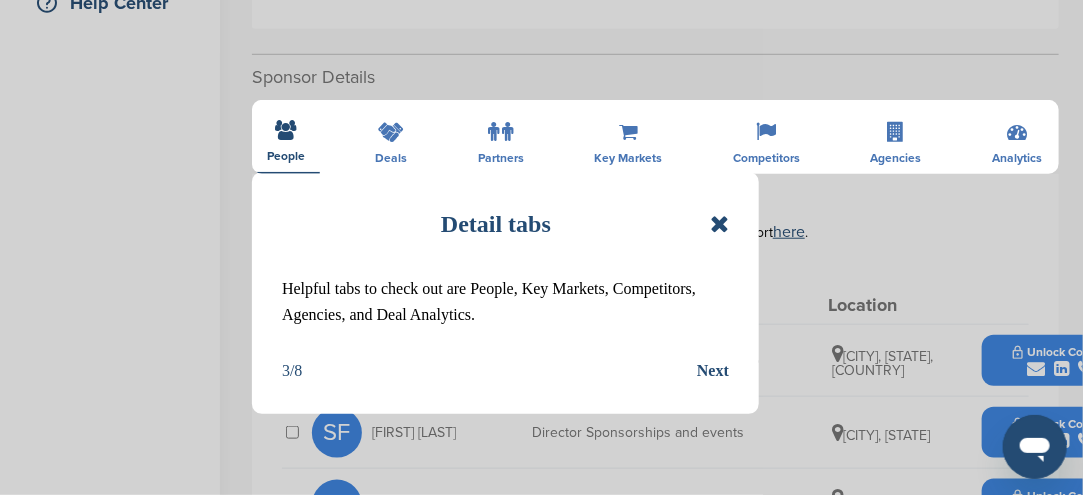 scroll, scrollTop: 600, scrollLeft: 0, axis: vertical 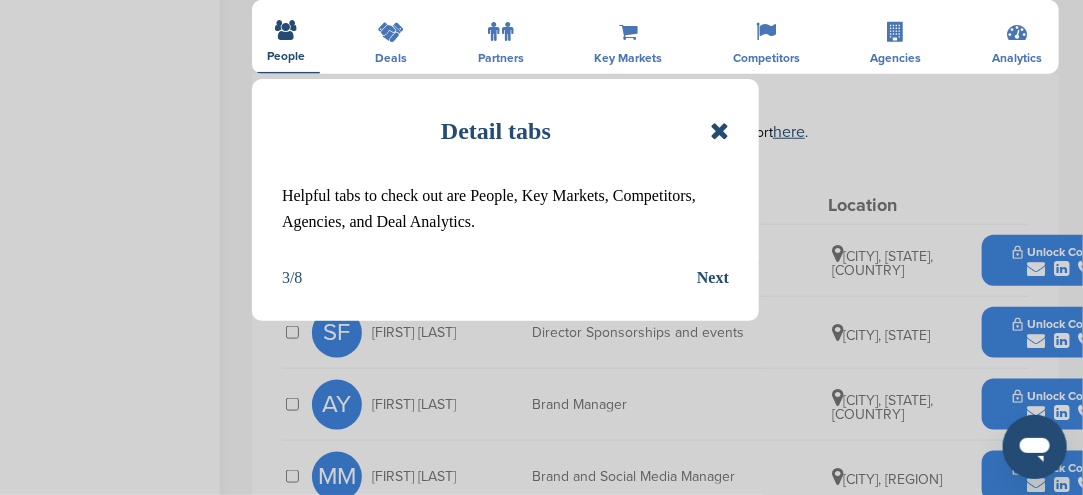 click on "Next" at bounding box center (713, 278) 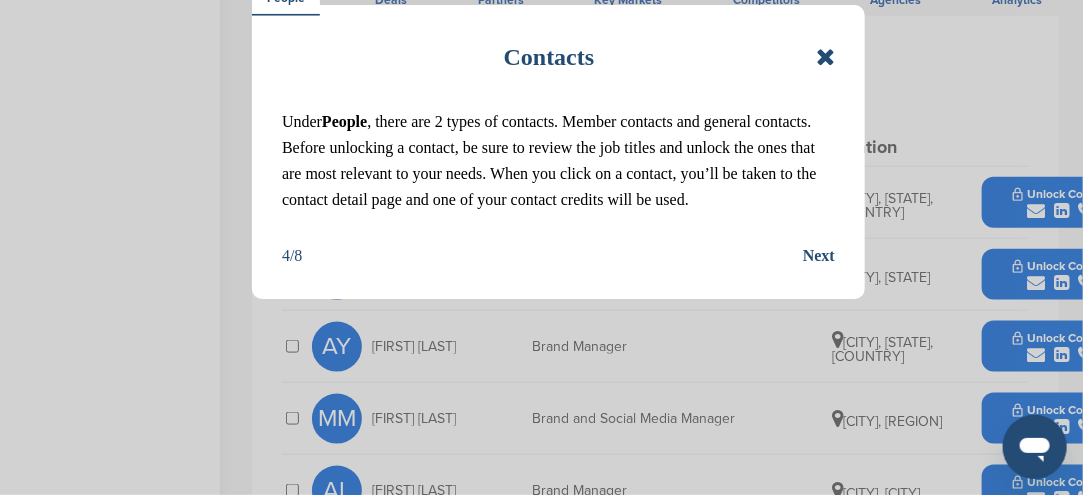 scroll, scrollTop: 700, scrollLeft: 0, axis: vertical 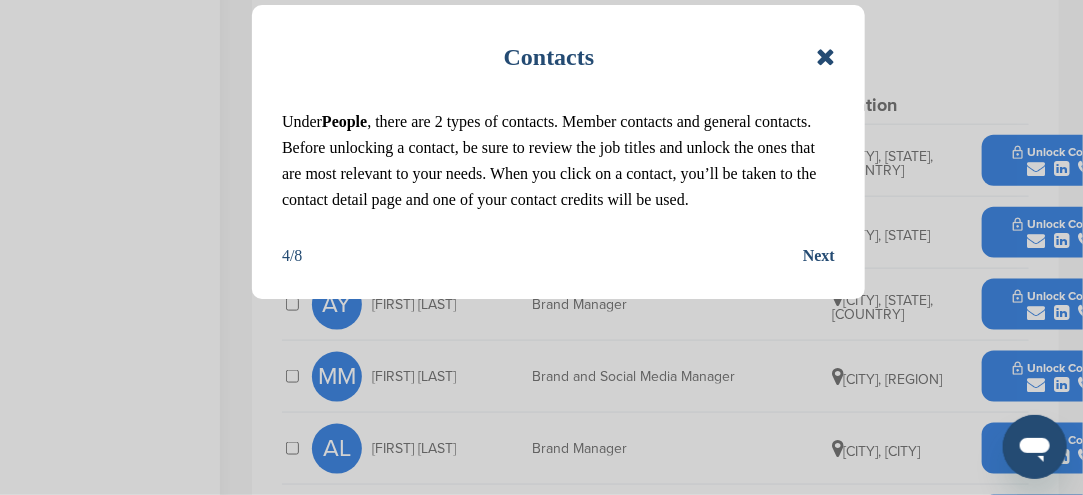 click on "Next" at bounding box center [819, 256] 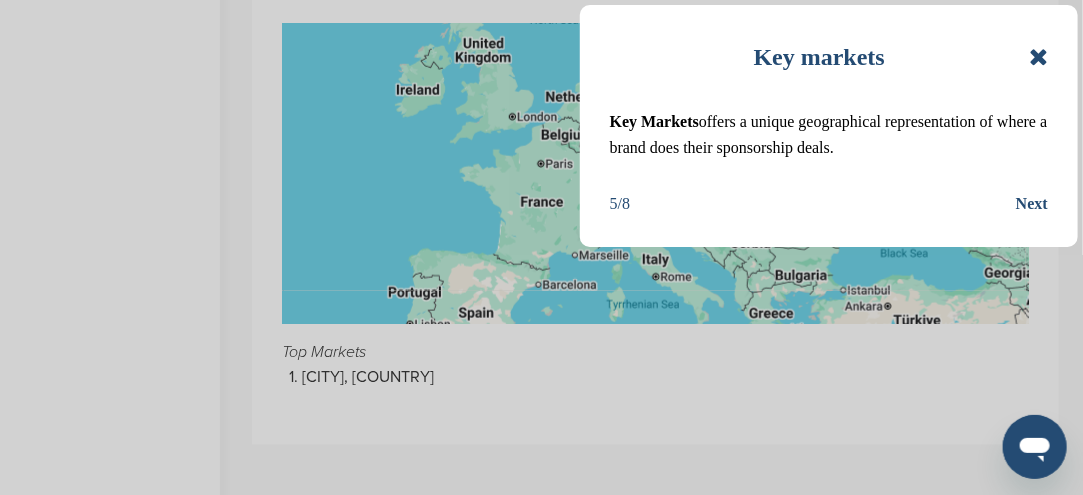 click on "Next" at bounding box center (1032, 204) 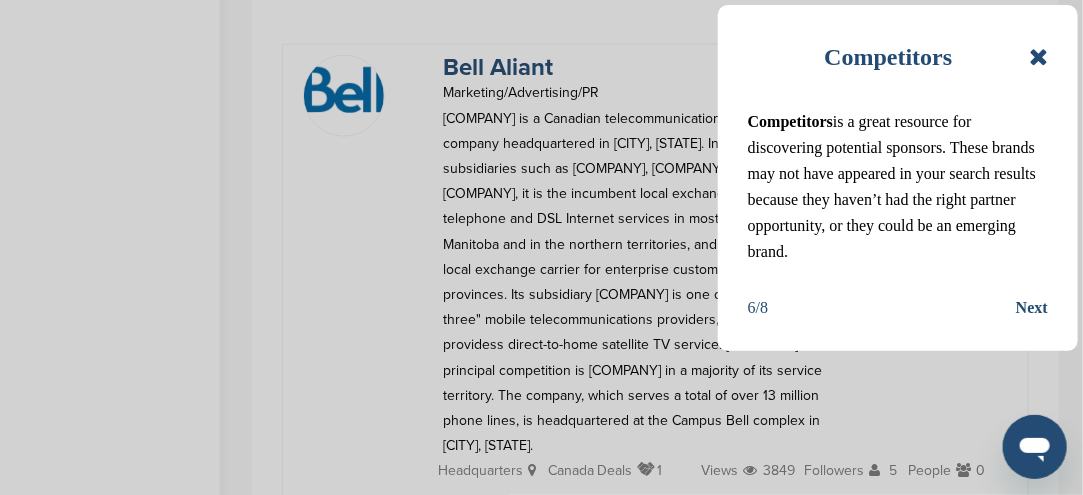 click on "Next" at bounding box center (1032, 308) 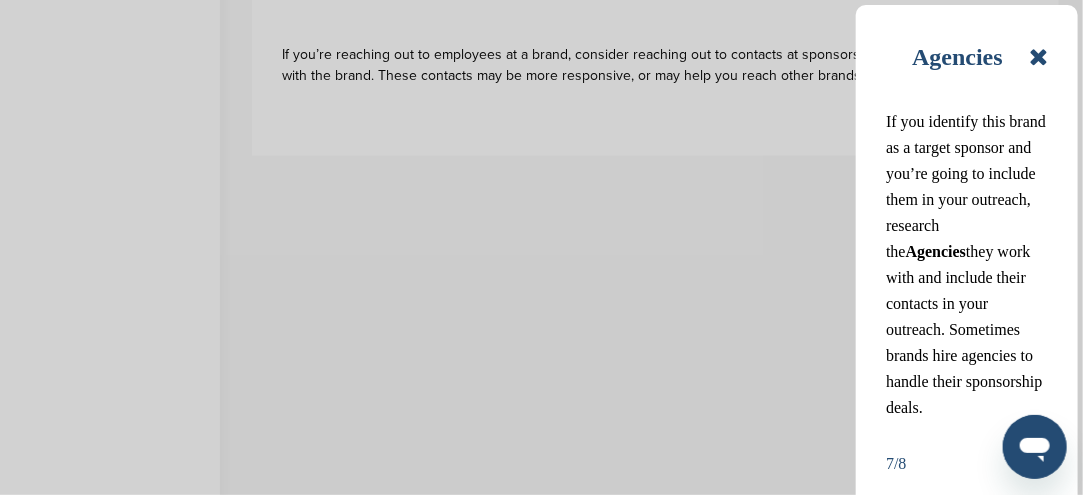 click on "If you identify this brand as a target sponsor and you’re going to include them in your outreach, research the  Agencies  they work with and include their contacts in your outreach. Sometimes brands hire agencies to handle their sponsorship deals." at bounding box center (967, 265) 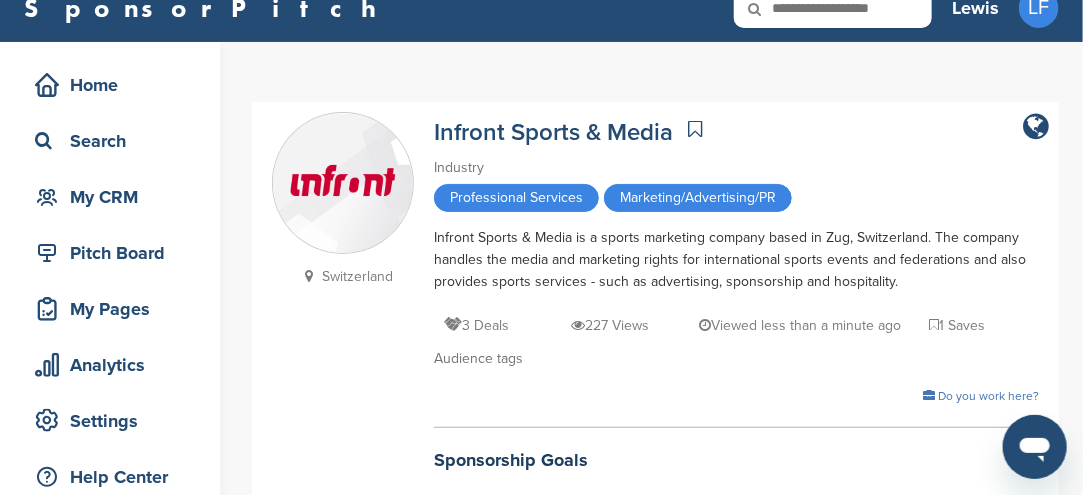 scroll, scrollTop: 0, scrollLeft: 0, axis: both 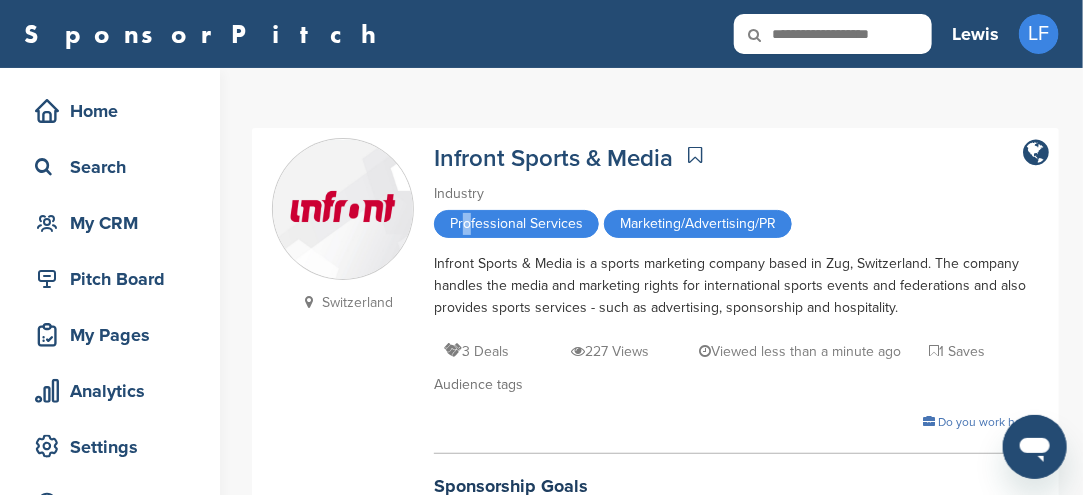 click on "Professional Services" at bounding box center [516, 224] 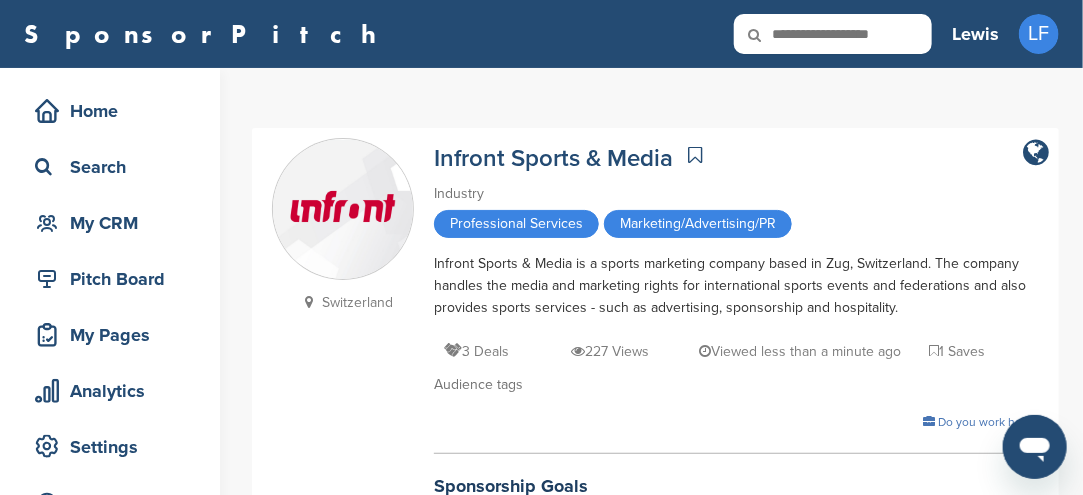 click on "Professional Services" at bounding box center [516, 224] 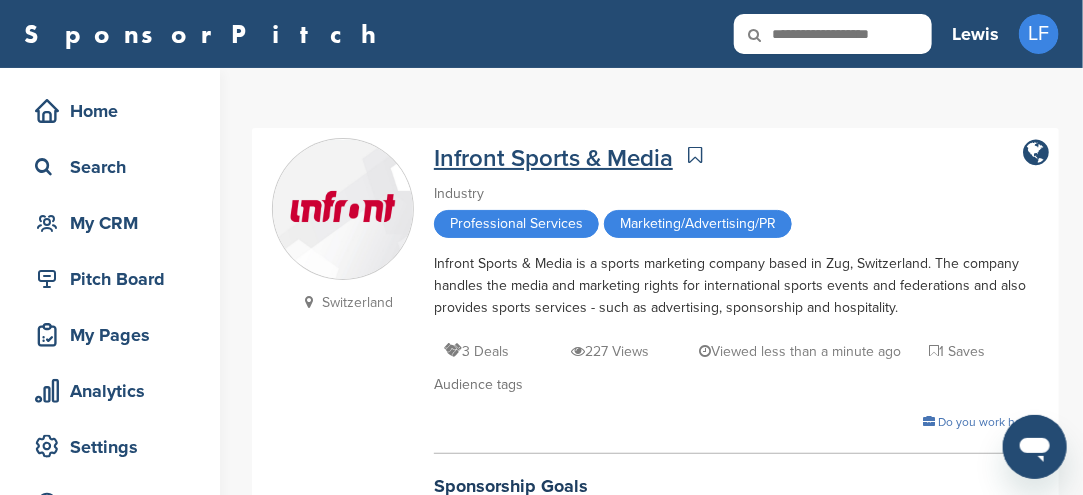 click on "Infront Sports & Media" at bounding box center (553, 158) 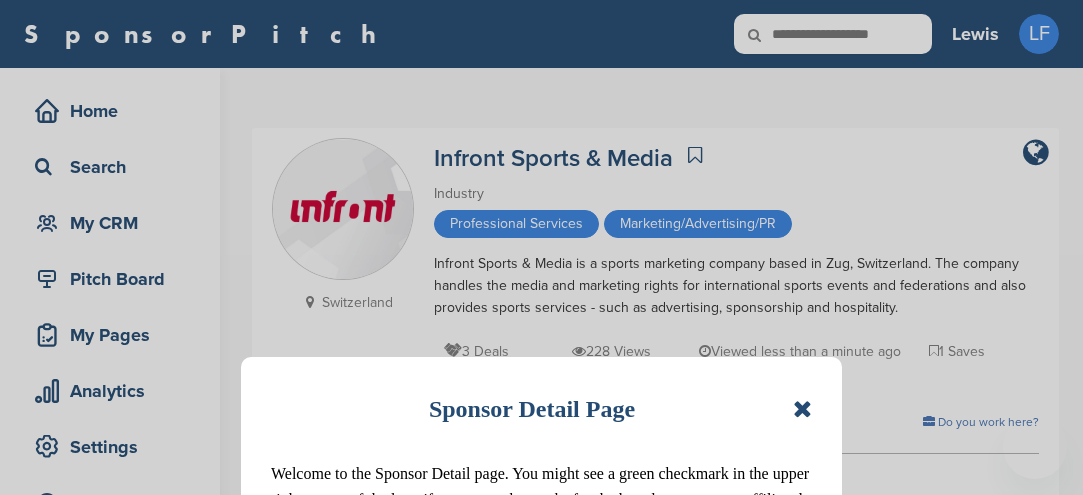 scroll, scrollTop: 0, scrollLeft: 0, axis: both 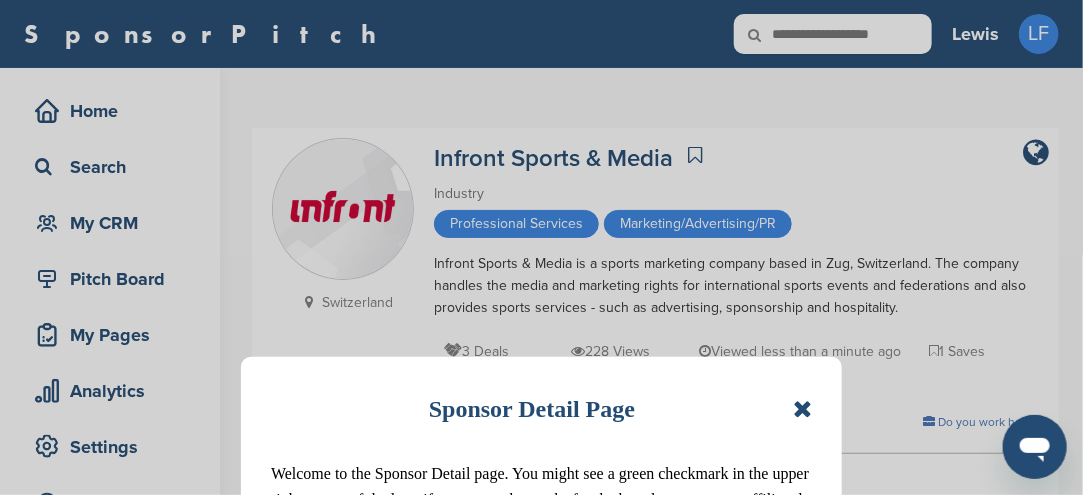 click on "Sponsor Detail Page
Welcome to the Sponsor Detail page. You might see a green checkmark in the upper right corner of the logo if someone who works for the brand or an agency affiliated with the brand is on SponsorPitch.
1/8
Next" at bounding box center [541, 247] 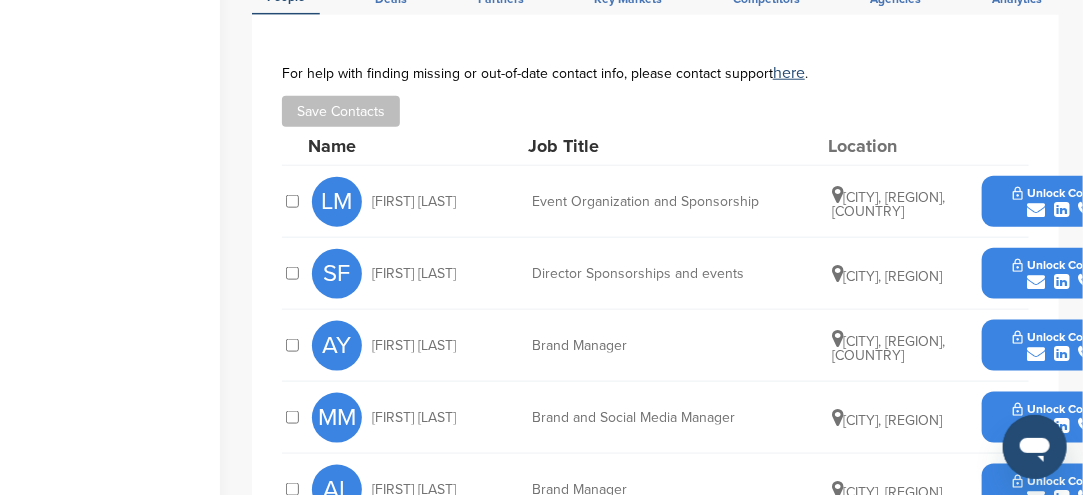 scroll, scrollTop: 700, scrollLeft: 0, axis: vertical 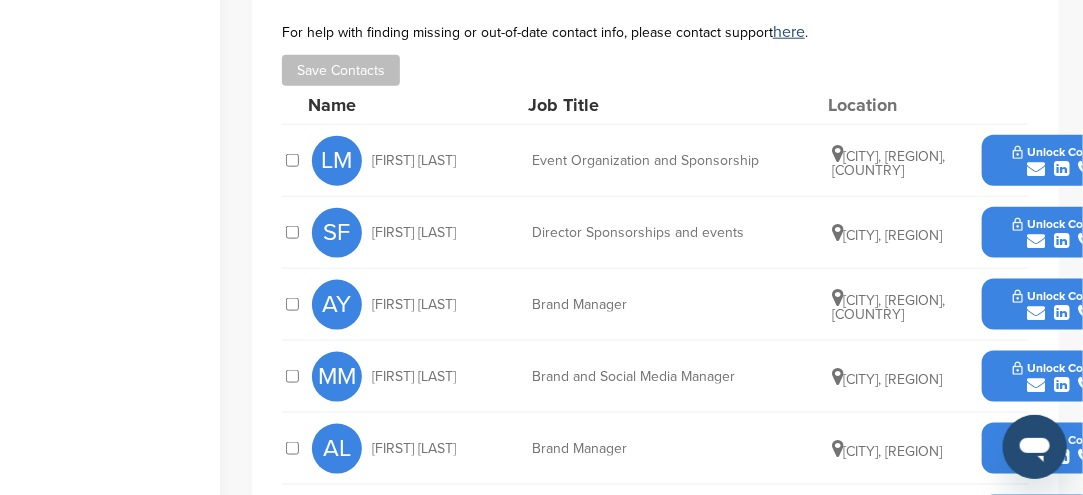 click on "AY" at bounding box center [337, 305] 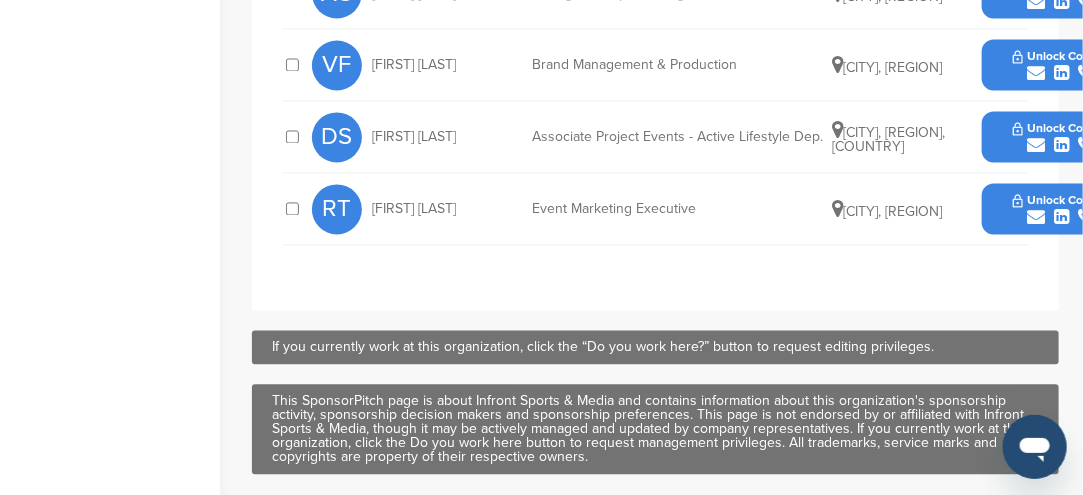 scroll, scrollTop: 1200, scrollLeft: 0, axis: vertical 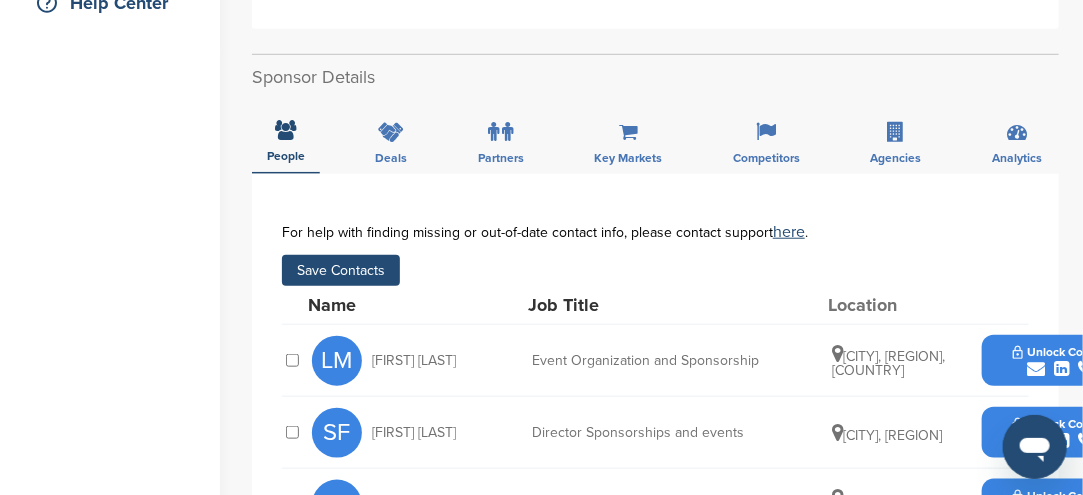 click on "Save Contacts" at bounding box center (341, 270) 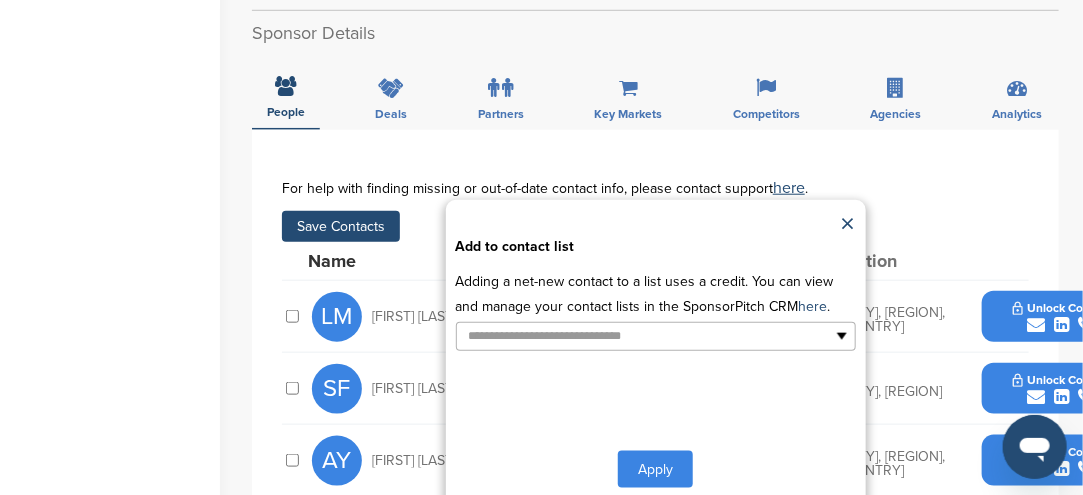 scroll, scrollTop: 600, scrollLeft: 0, axis: vertical 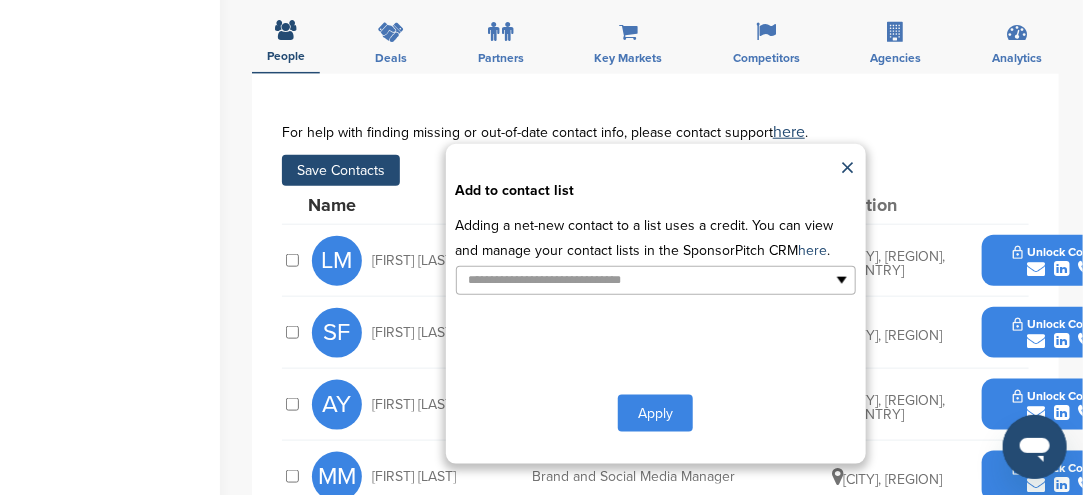 click on "Apply" at bounding box center [655, 413] 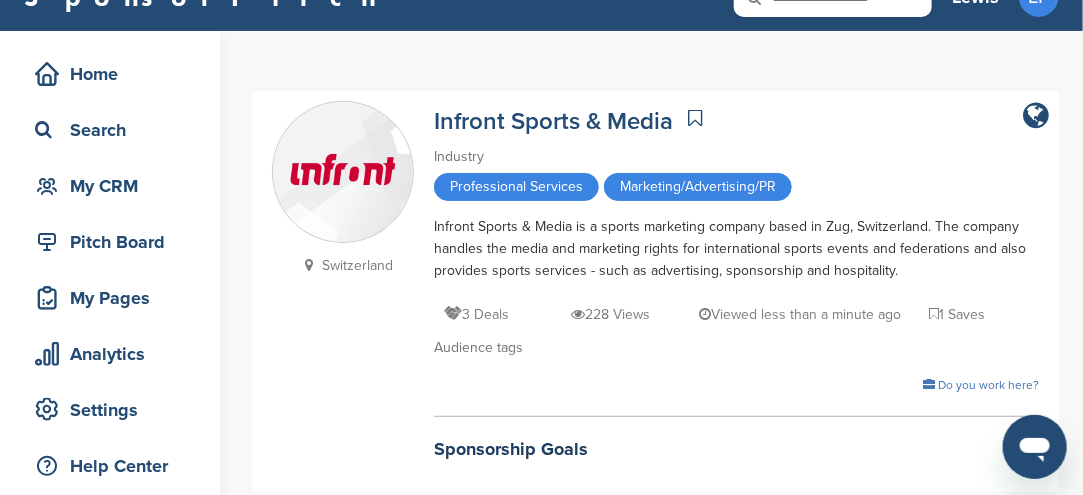 scroll, scrollTop: 0, scrollLeft: 0, axis: both 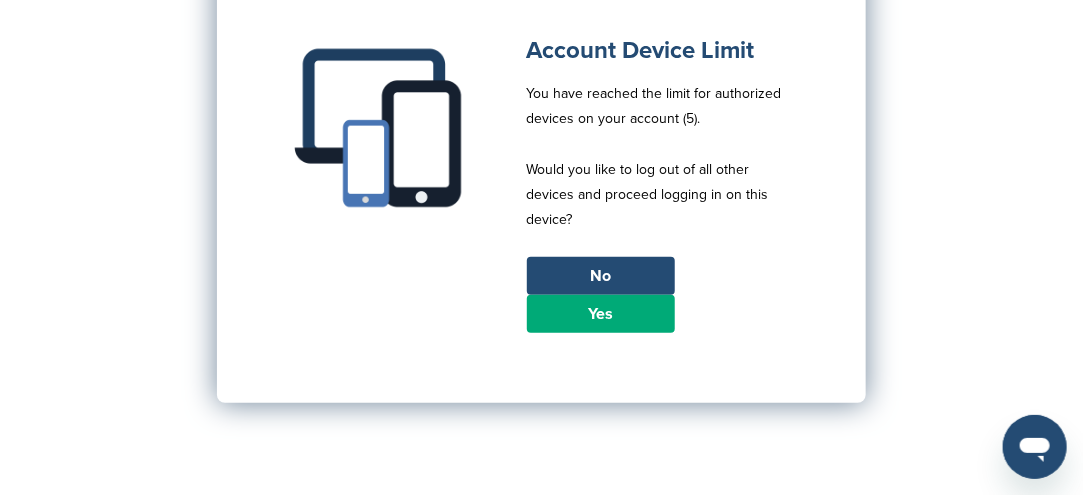 click on "No" at bounding box center (601, 276) 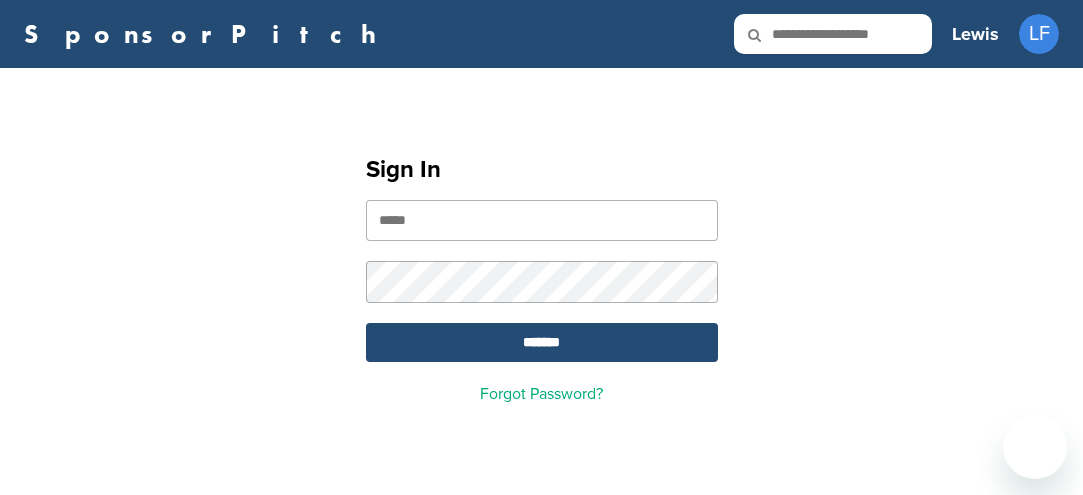 scroll, scrollTop: 0, scrollLeft: 0, axis: both 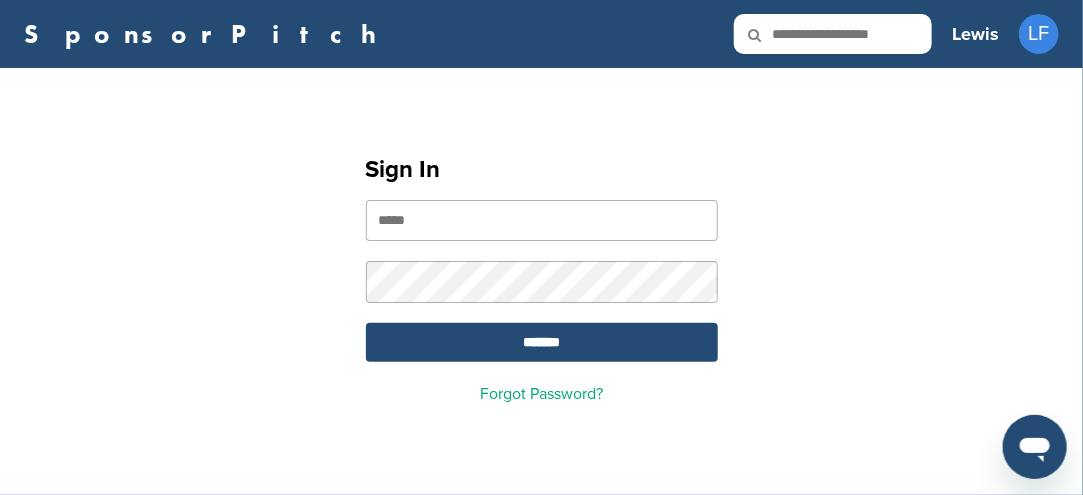 type on "**********" 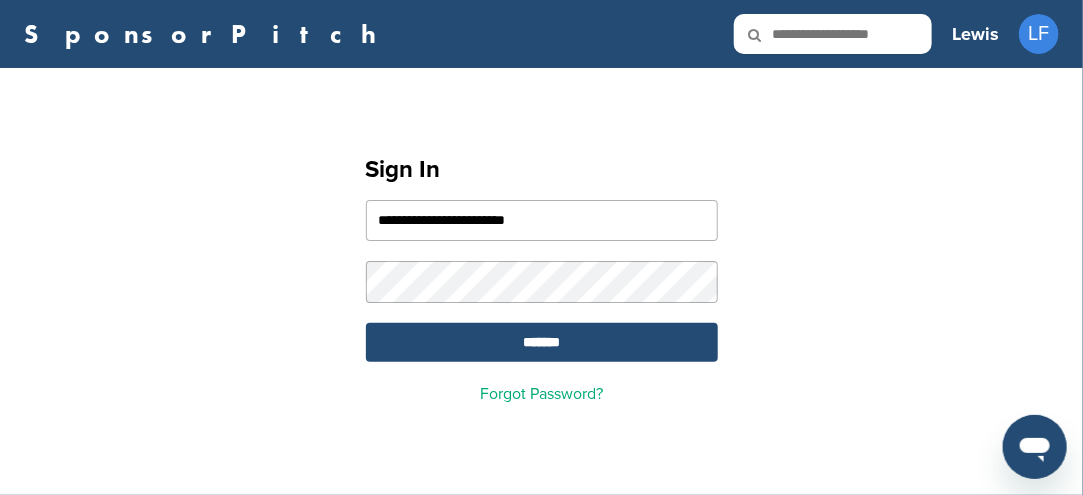 scroll, scrollTop: 0, scrollLeft: 0, axis: both 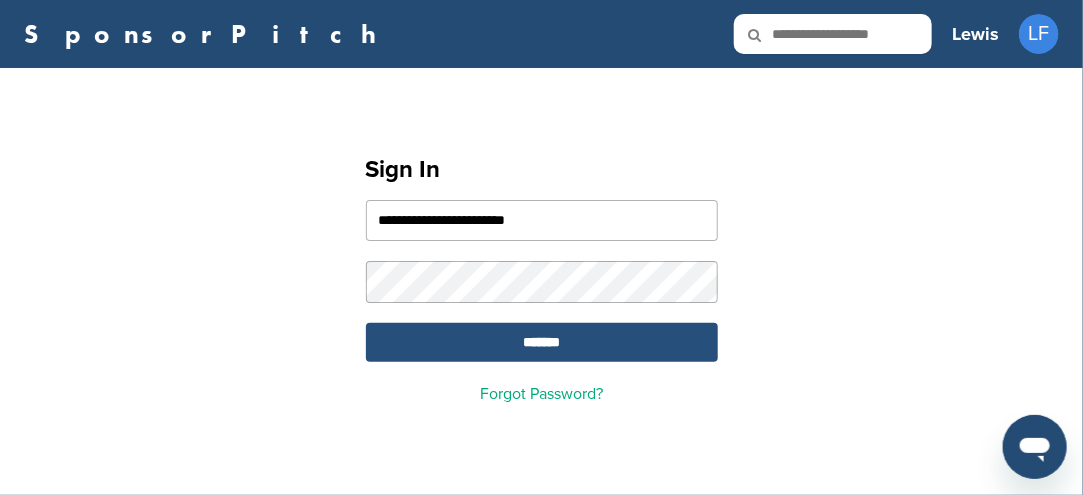 click on "*******" at bounding box center [542, 342] 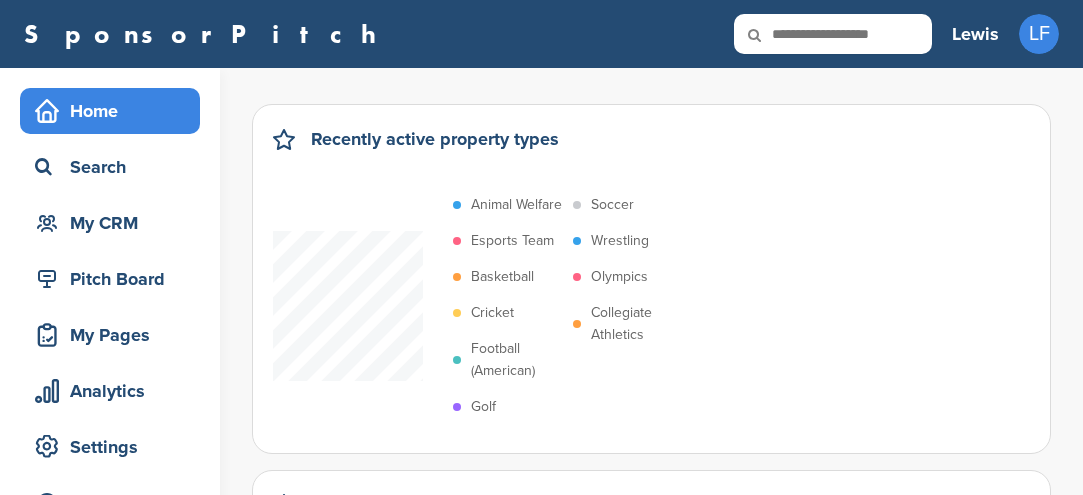scroll, scrollTop: 0, scrollLeft: 0, axis: both 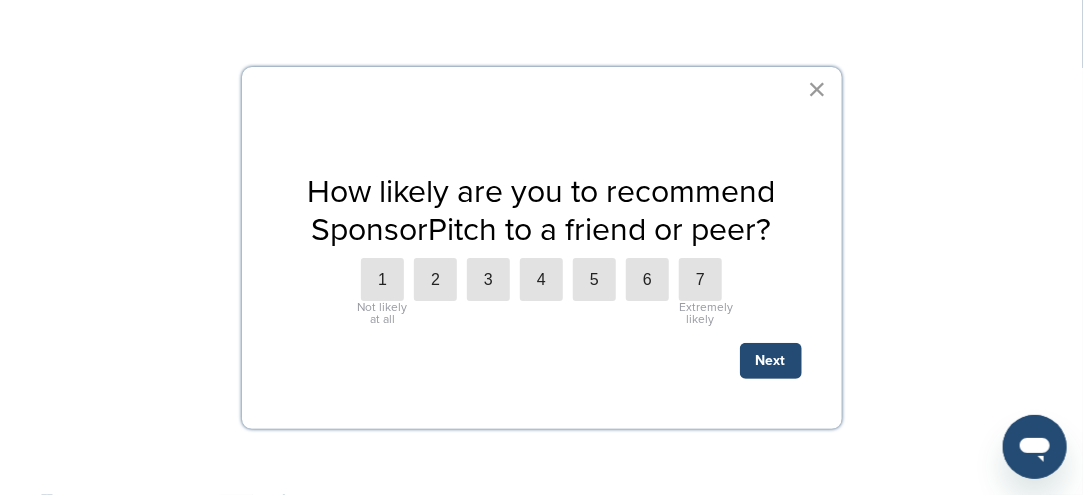 click on "×" at bounding box center [817, 89] 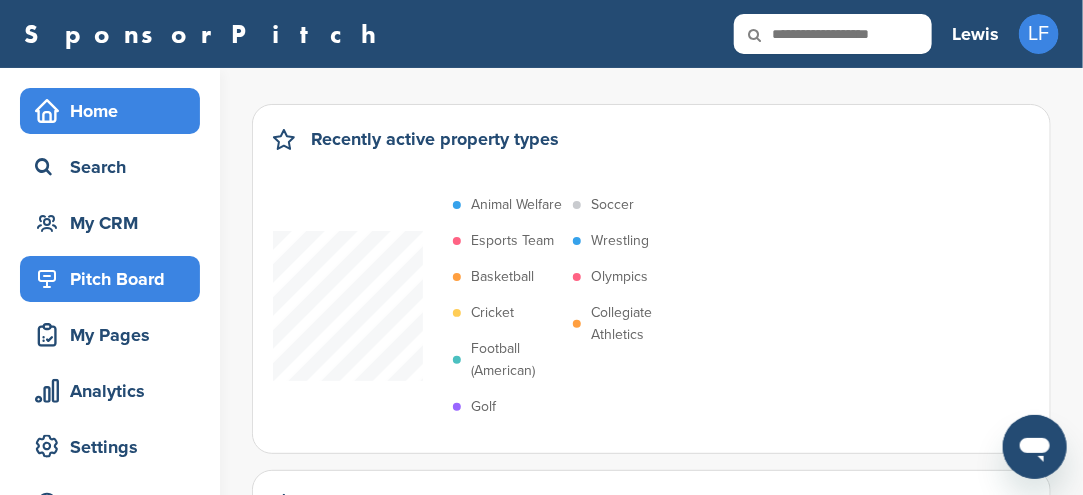 click on "Pitch Board" at bounding box center (115, 279) 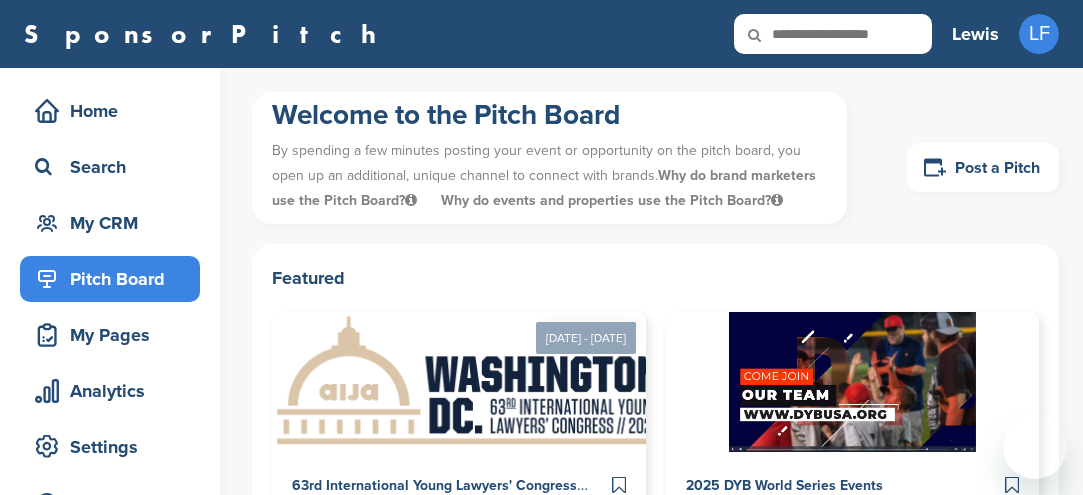 scroll, scrollTop: 0, scrollLeft: 0, axis: both 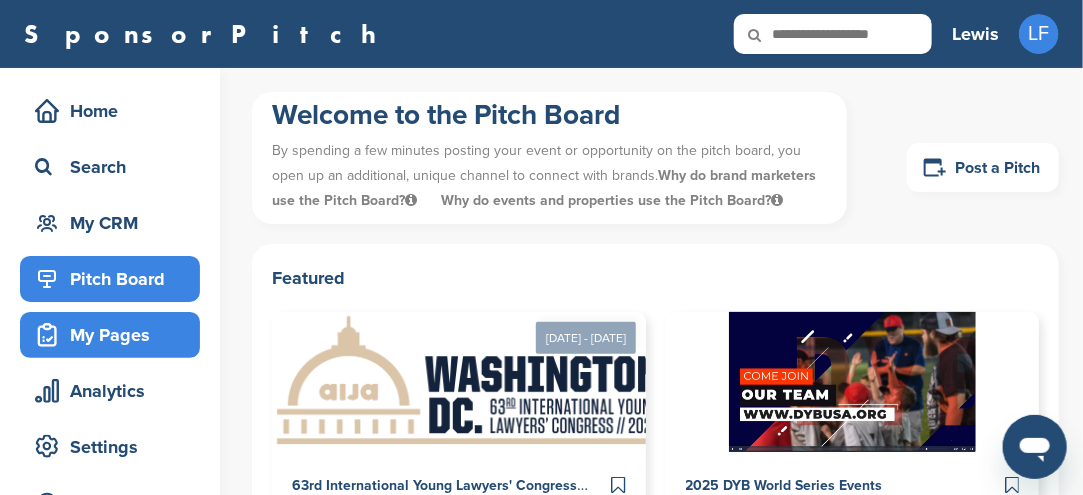 click on "My Pages" at bounding box center [115, 335] 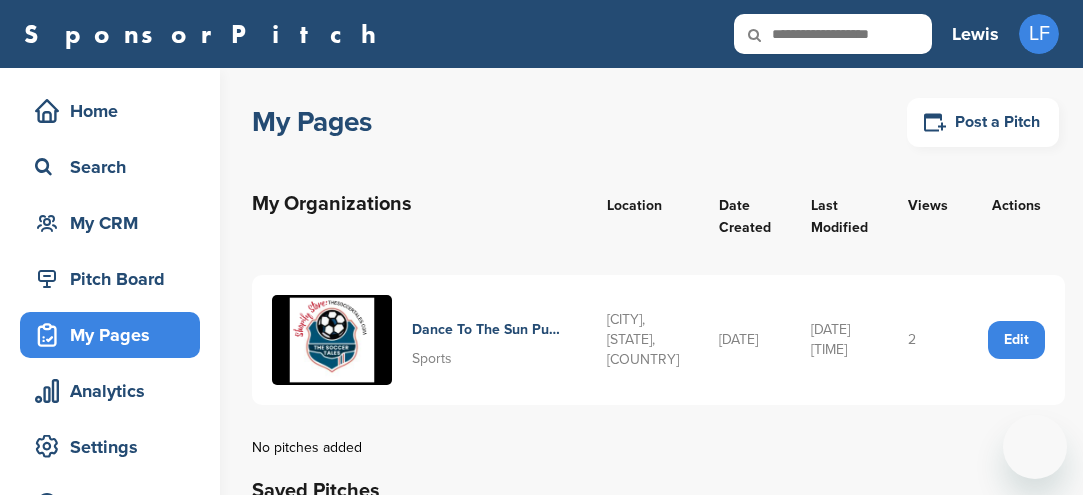 scroll, scrollTop: 0, scrollLeft: 0, axis: both 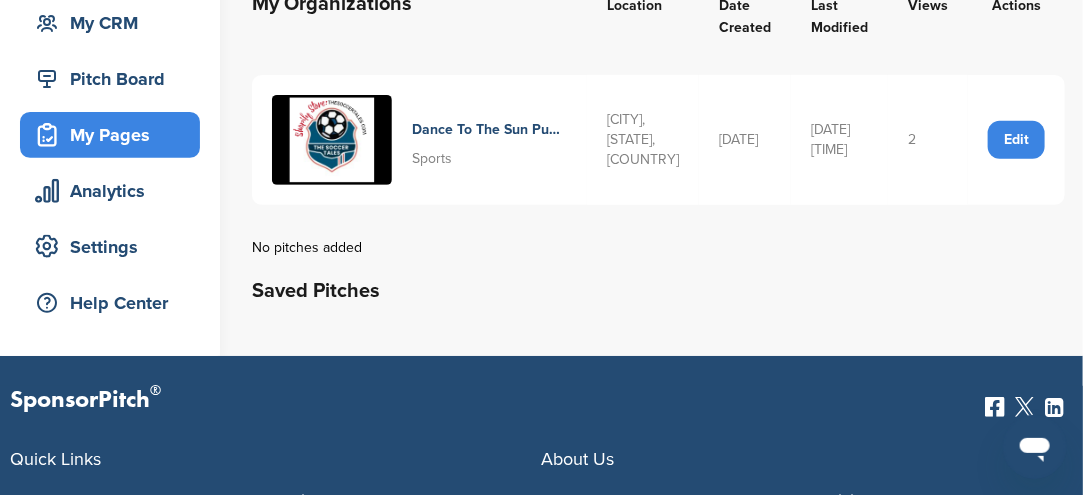 click at bounding box center [332, 140] 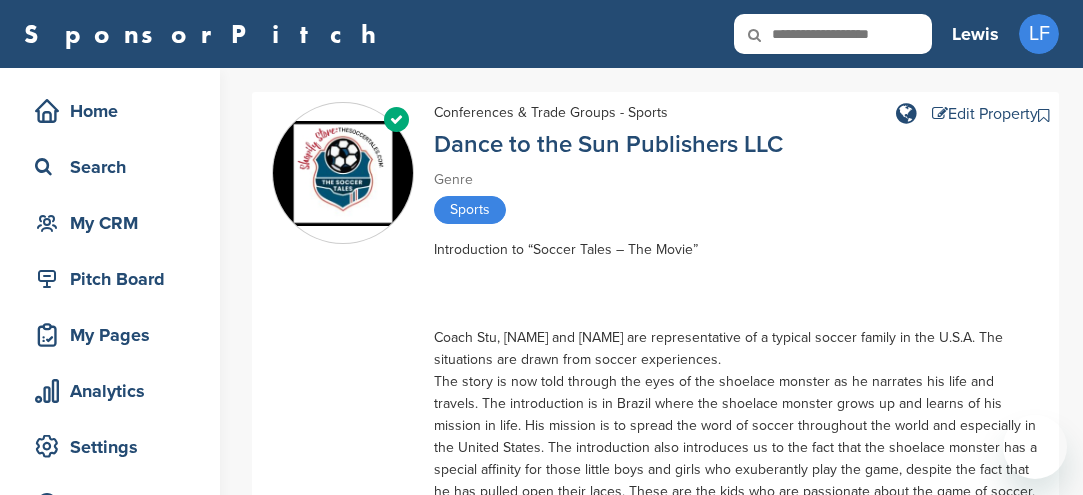 scroll, scrollTop: 0, scrollLeft: 0, axis: both 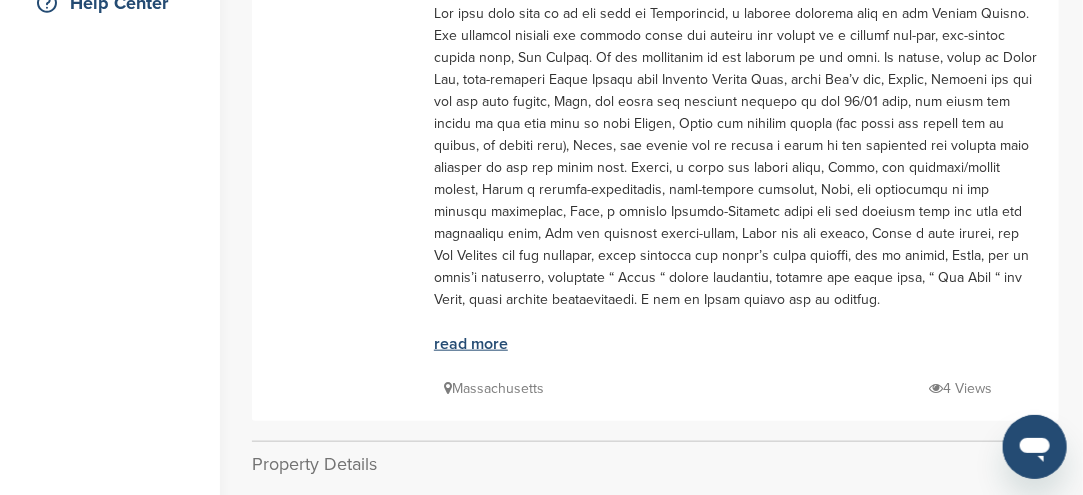 click on "read more" at bounding box center [471, 344] 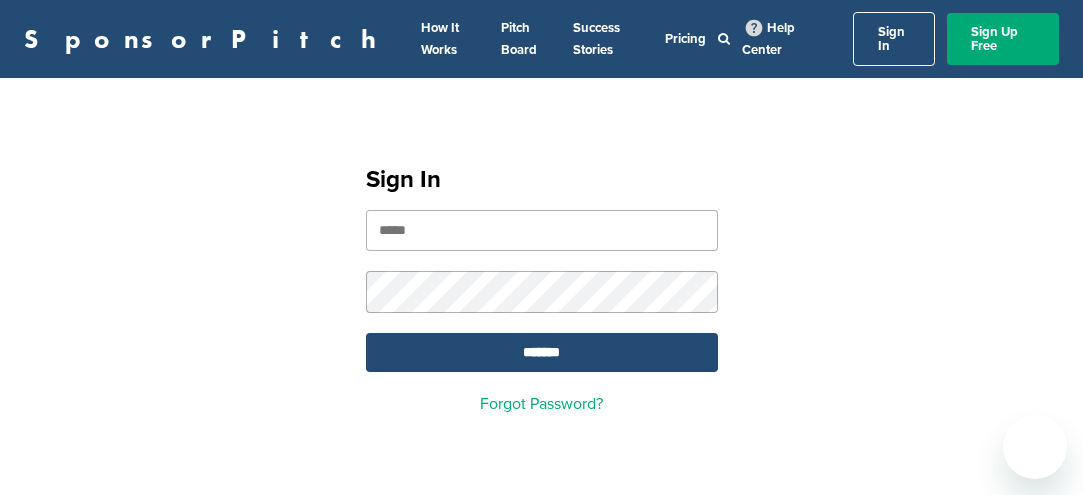 scroll, scrollTop: 0, scrollLeft: 0, axis: both 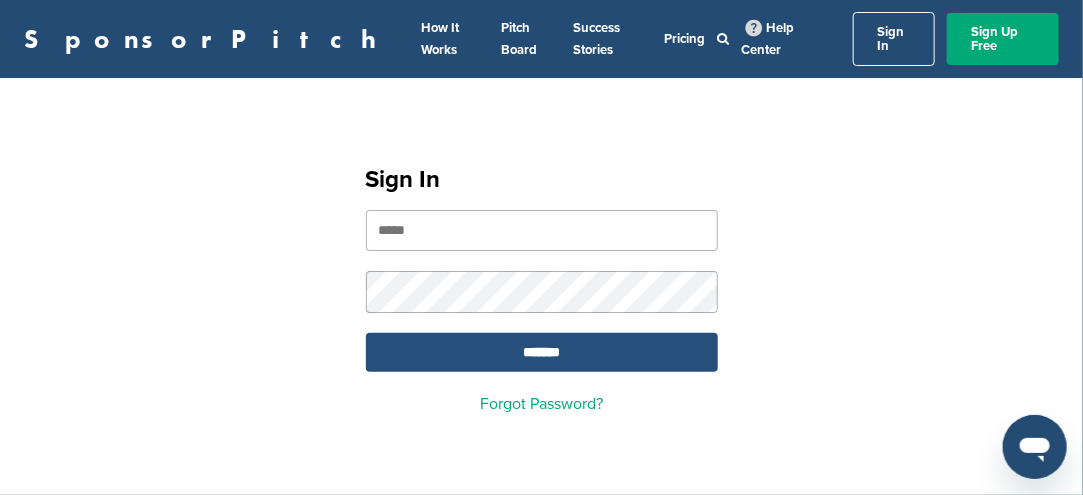 type on "**********" 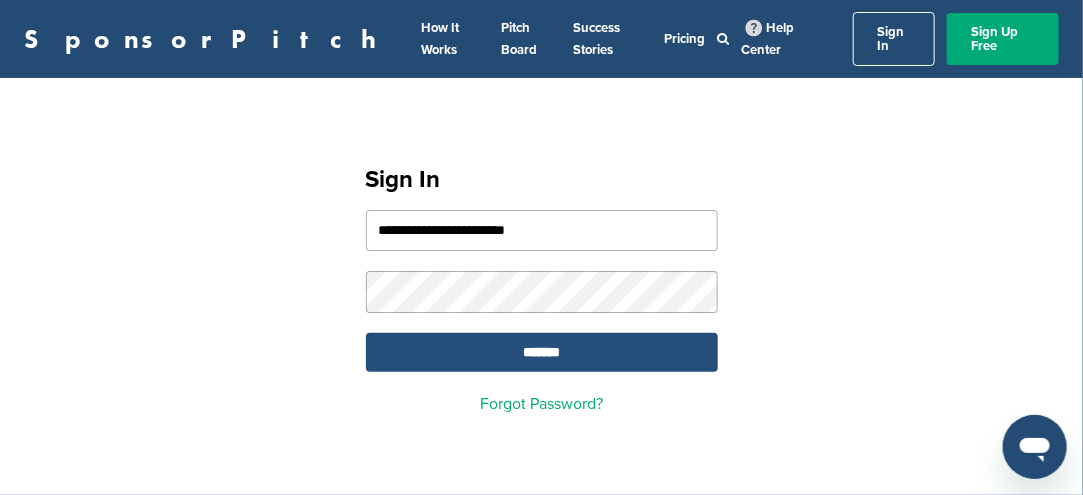 click on "*******" at bounding box center [542, 352] 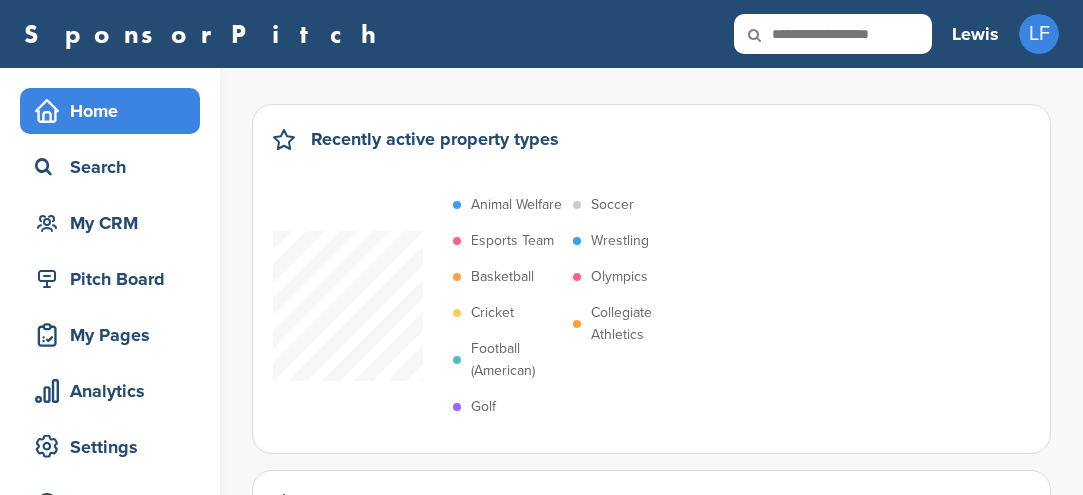 scroll, scrollTop: 0, scrollLeft: 0, axis: both 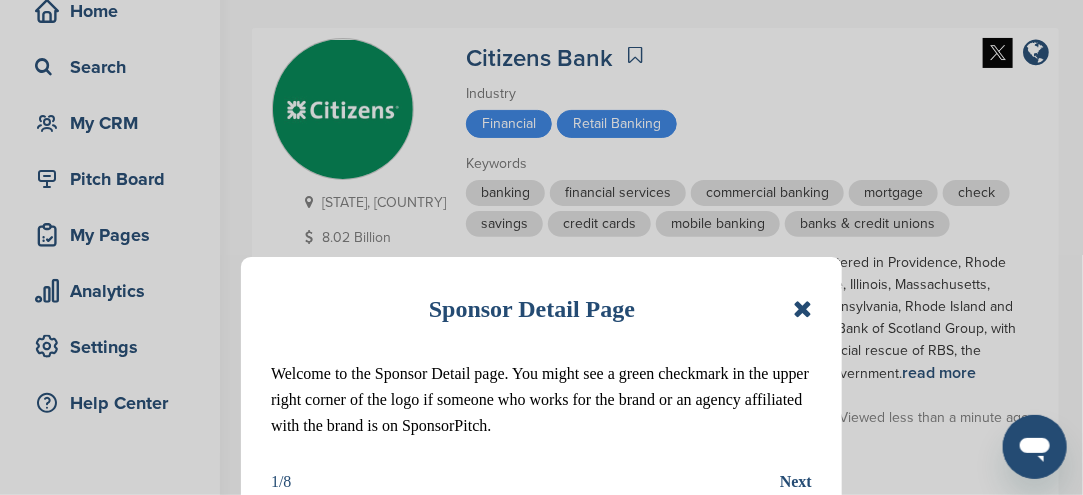 click at bounding box center (802, 309) 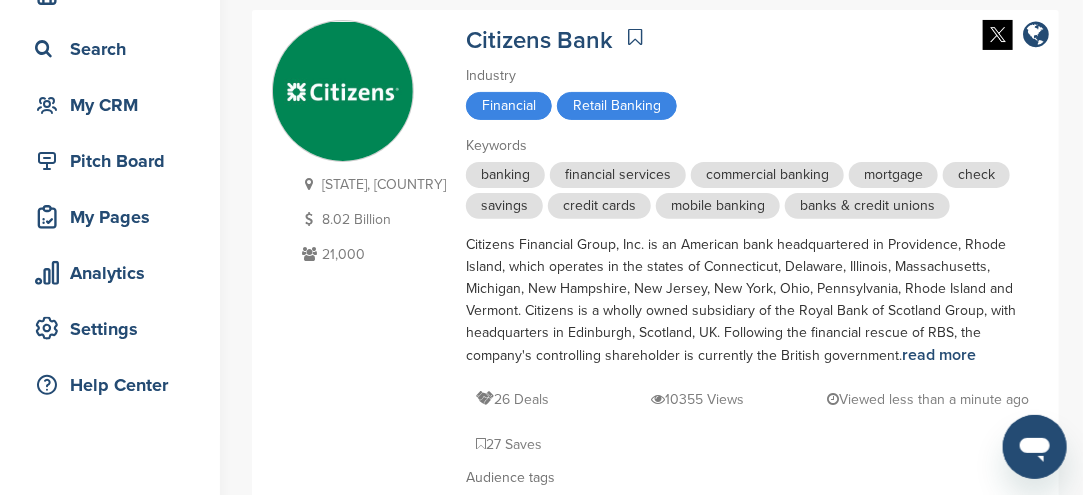 scroll, scrollTop: 100, scrollLeft: 0, axis: vertical 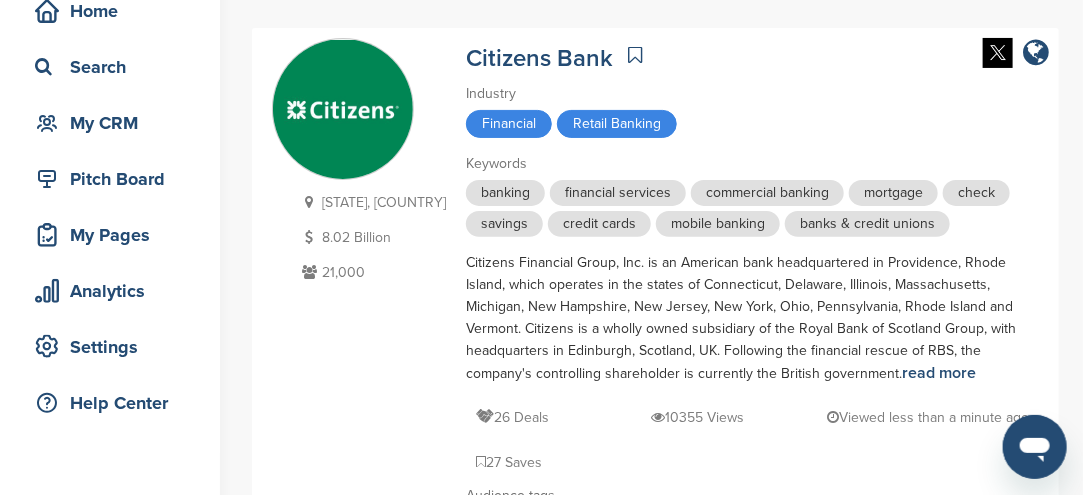 click at bounding box center [343, 110] 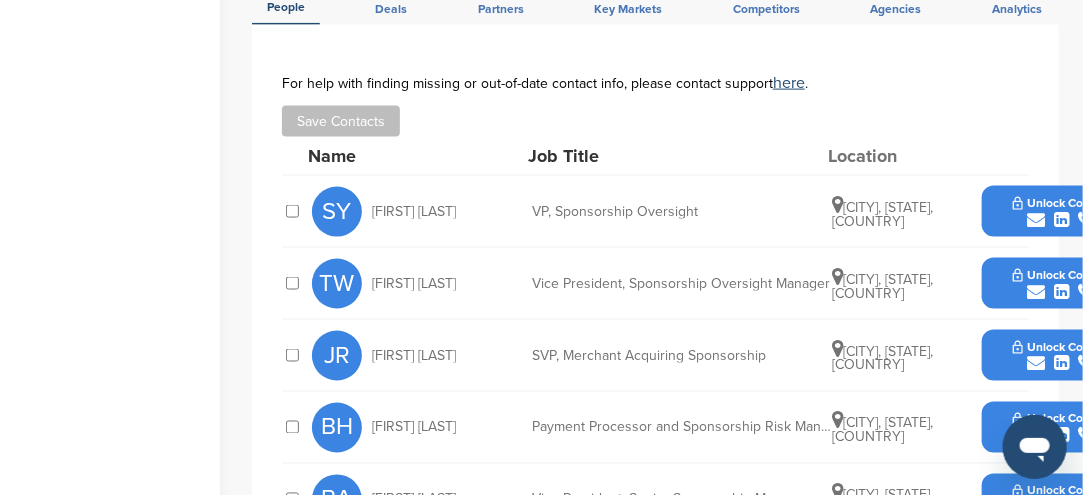 scroll, scrollTop: 1000, scrollLeft: 0, axis: vertical 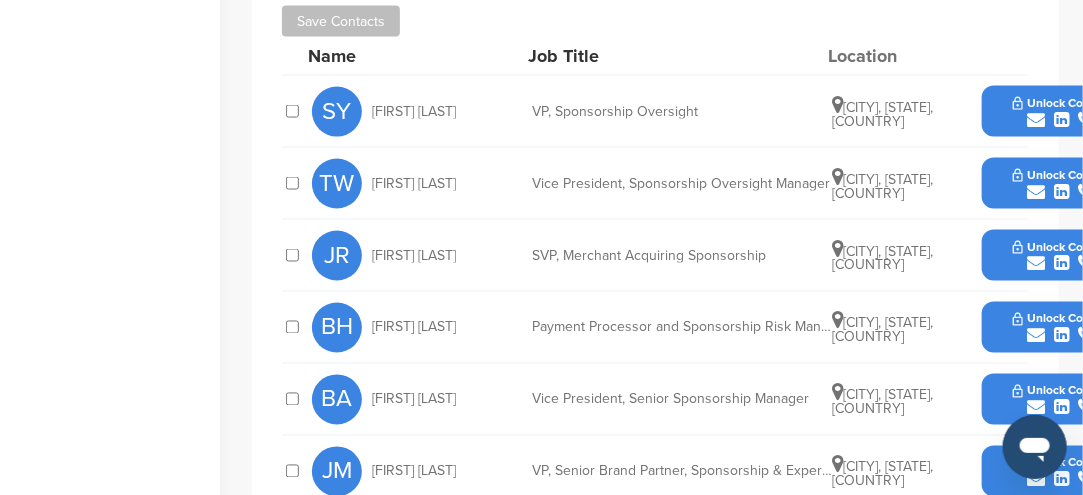 click on "Springfield, Massachusetts, United States" at bounding box center [882, 186] 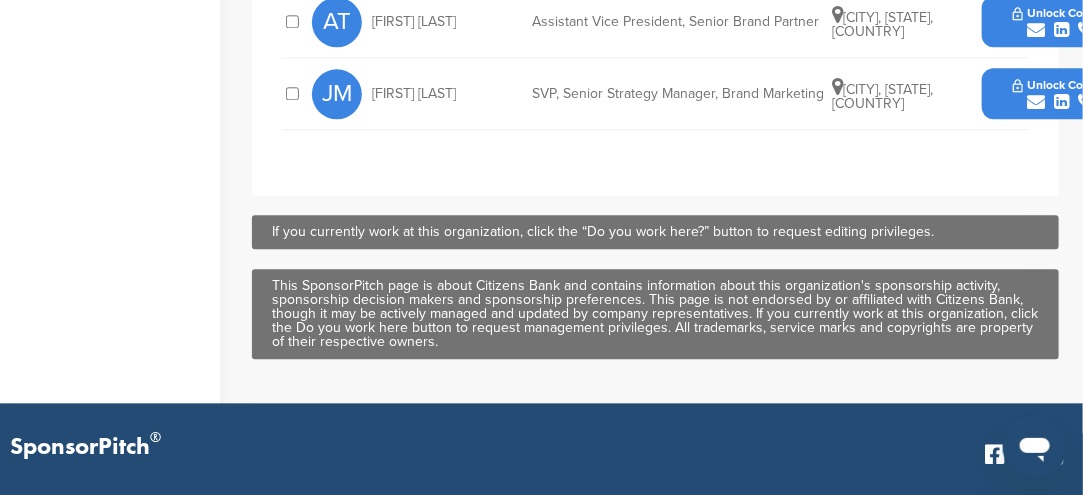 scroll, scrollTop: 1600, scrollLeft: 0, axis: vertical 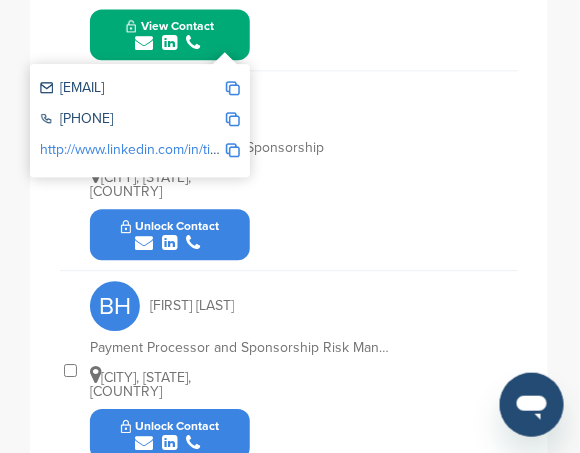 click on "tim.wegiel@citizensbank.com" at bounding box center (132, 89) 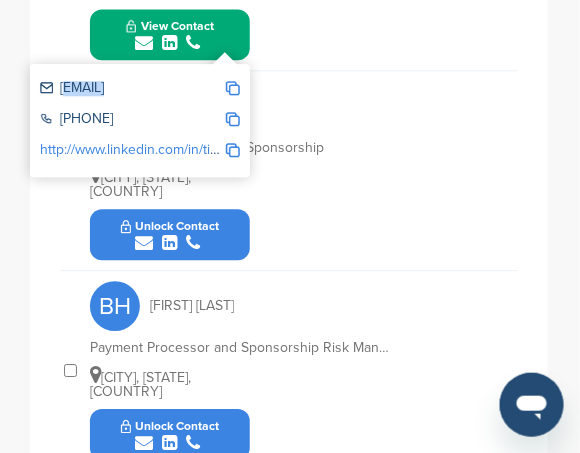 drag, startPoint x: 54, startPoint y: 90, endPoint x: 238, endPoint y: 106, distance: 184.69434 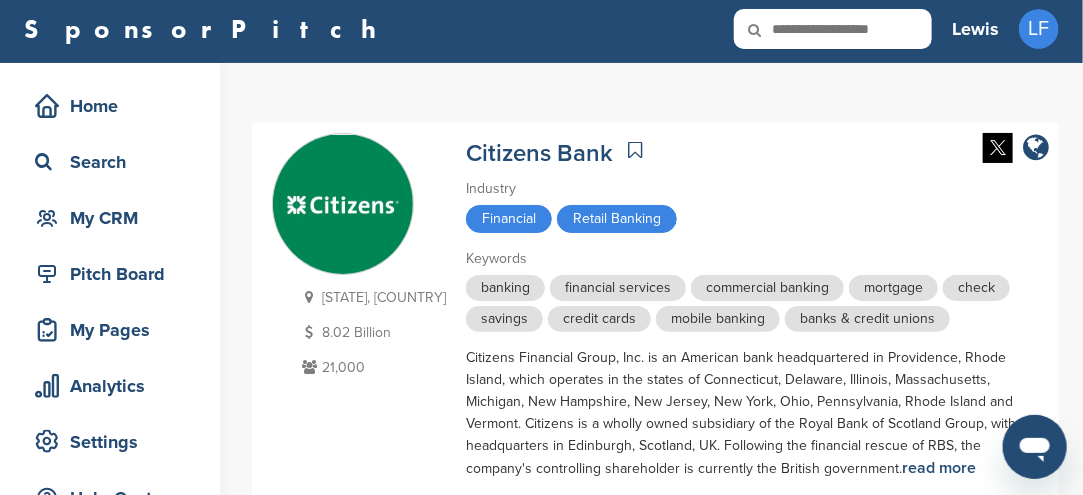 scroll, scrollTop: 0, scrollLeft: 0, axis: both 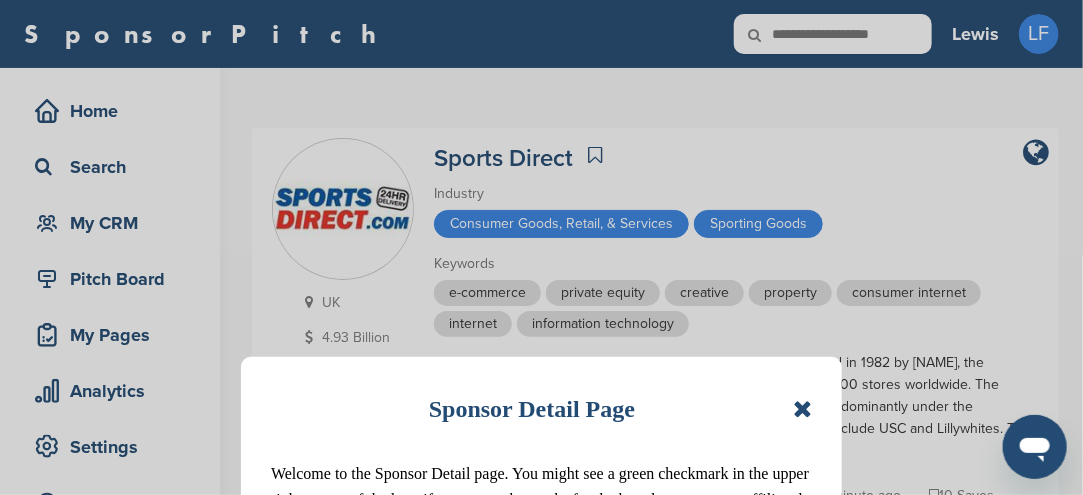 click at bounding box center [802, 409] 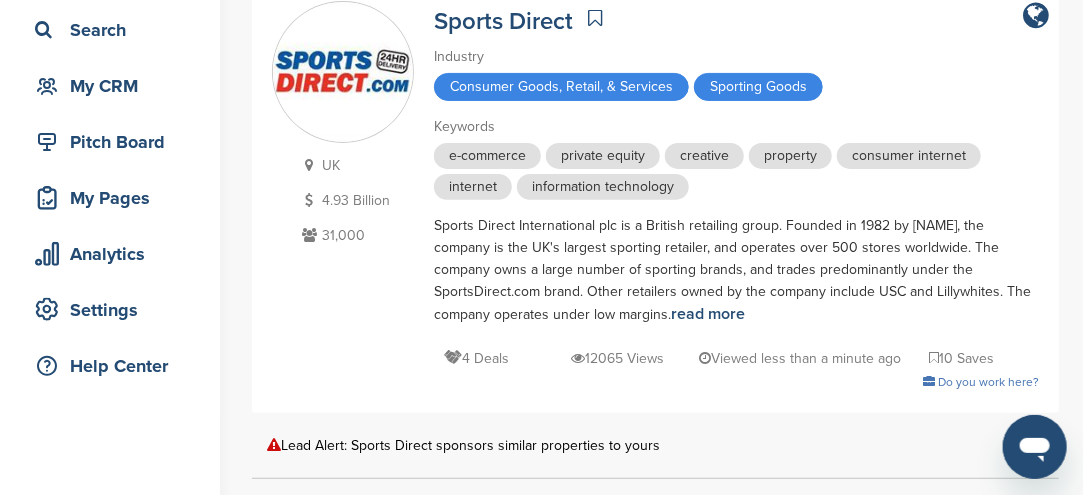 scroll, scrollTop: 0, scrollLeft: 0, axis: both 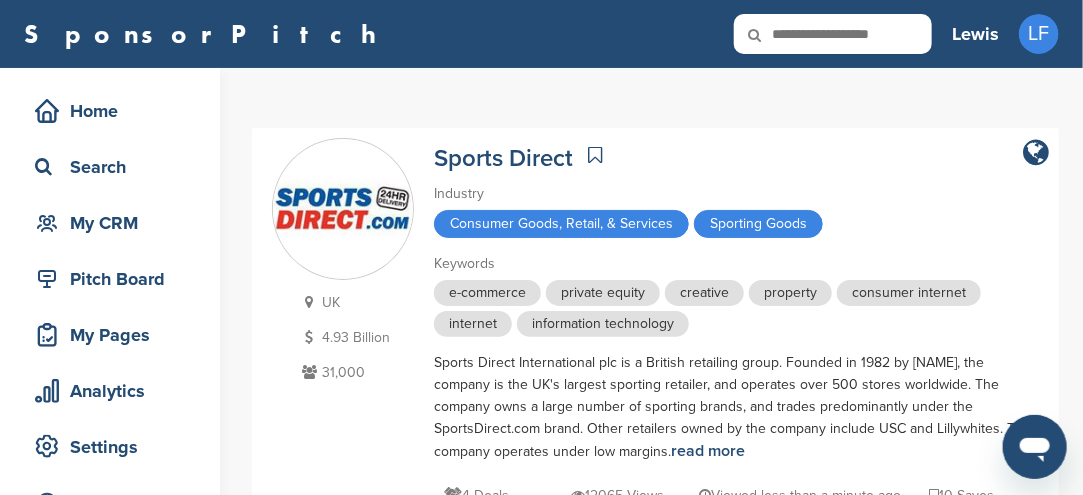 click at bounding box center (343, 209) 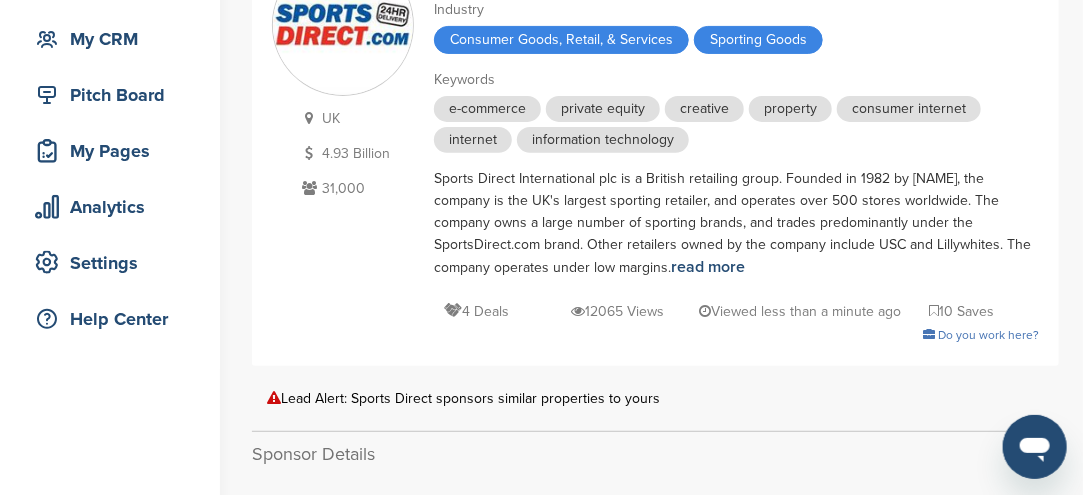 scroll, scrollTop: 100, scrollLeft: 0, axis: vertical 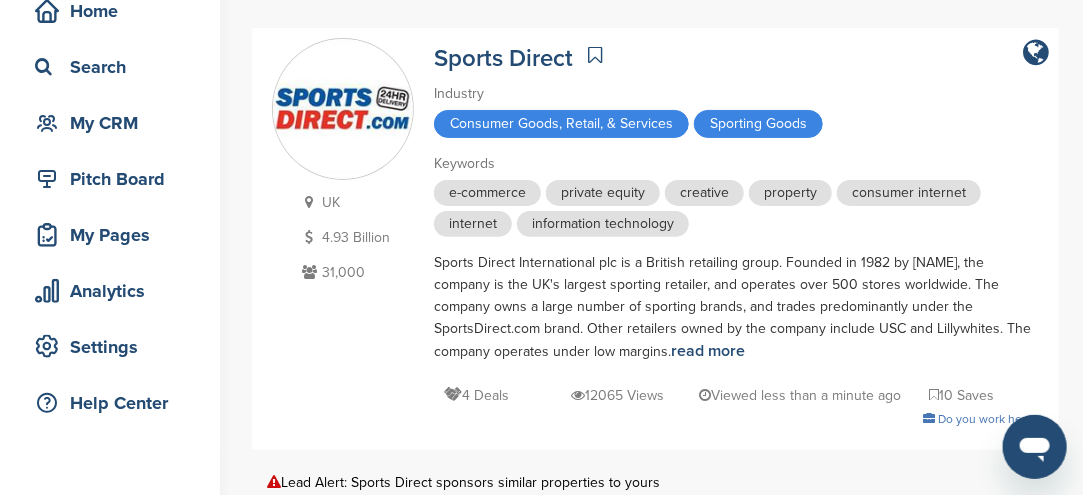 click on "internet" at bounding box center [473, 224] 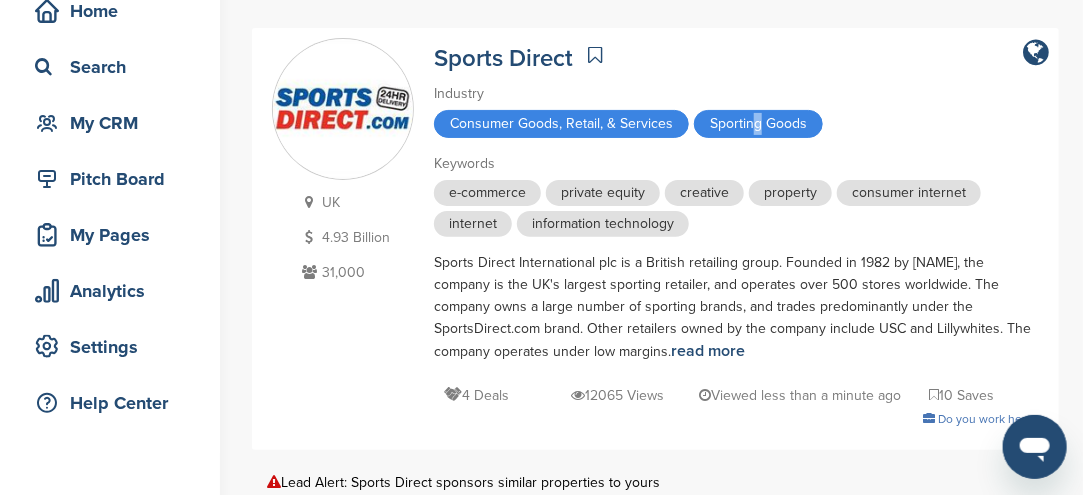 click on "Sporting Goods" at bounding box center (758, 124) 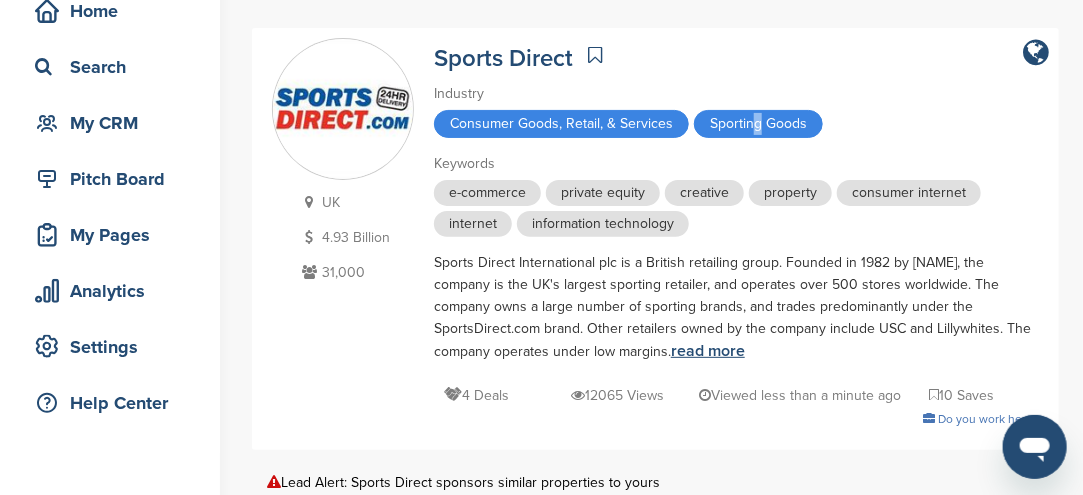 click on "read more" at bounding box center (708, 351) 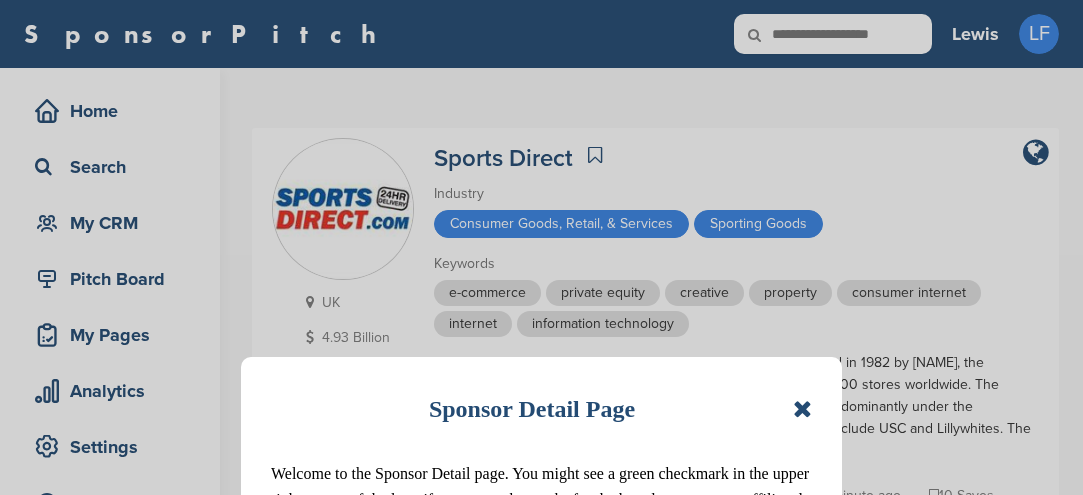 scroll, scrollTop: 0, scrollLeft: 0, axis: both 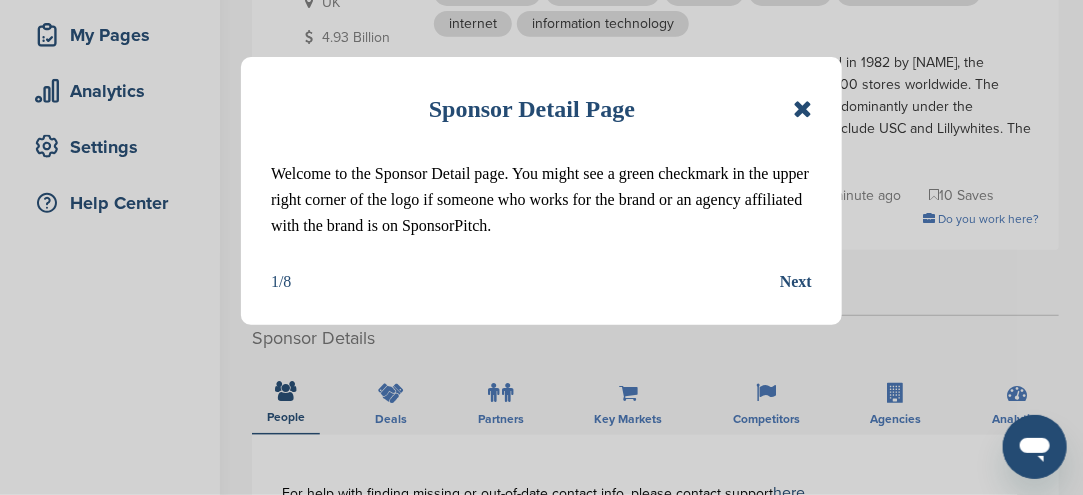 click on "Next" at bounding box center (796, 282) 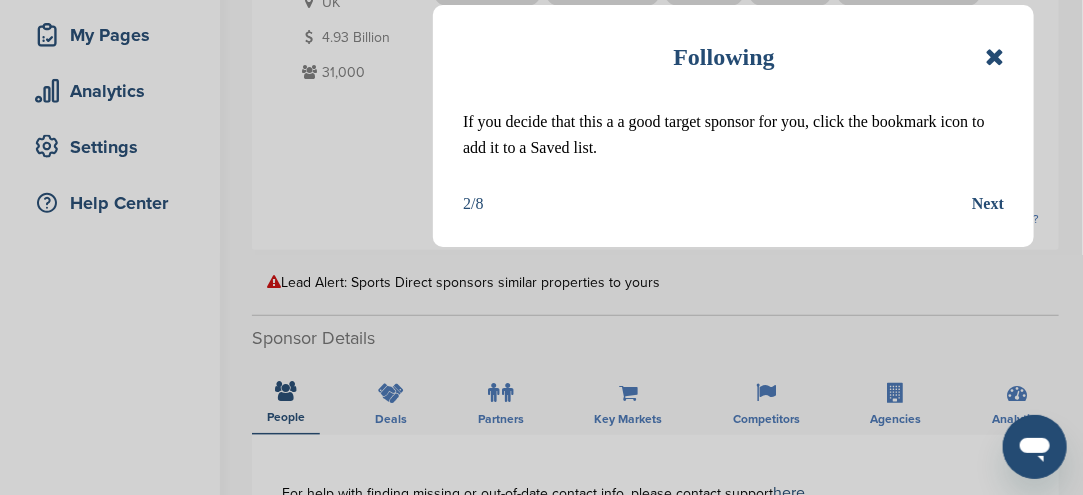 click on "If you decide that this a a good target sponsor for you, click the bookmark icon to add it to a Saved list." at bounding box center (733, 135) 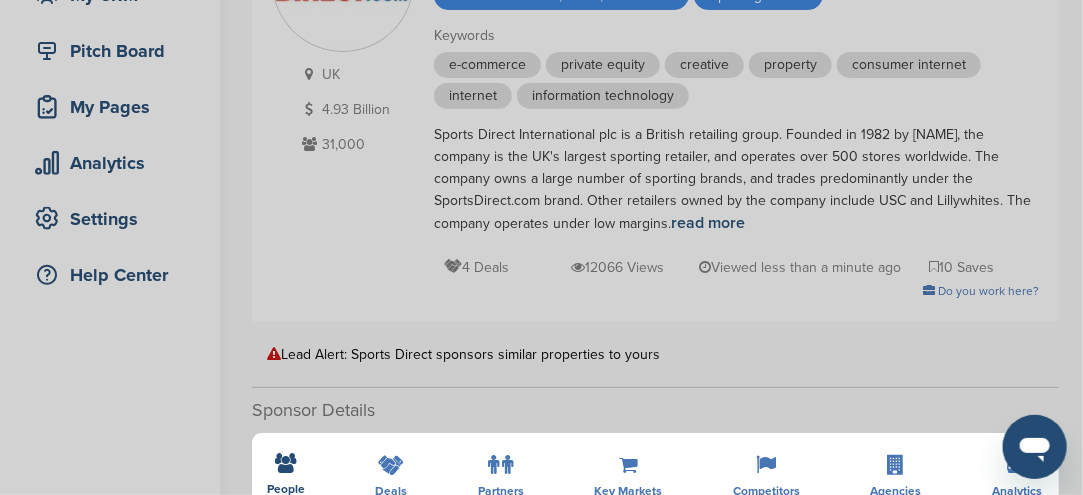 scroll, scrollTop: 200, scrollLeft: 0, axis: vertical 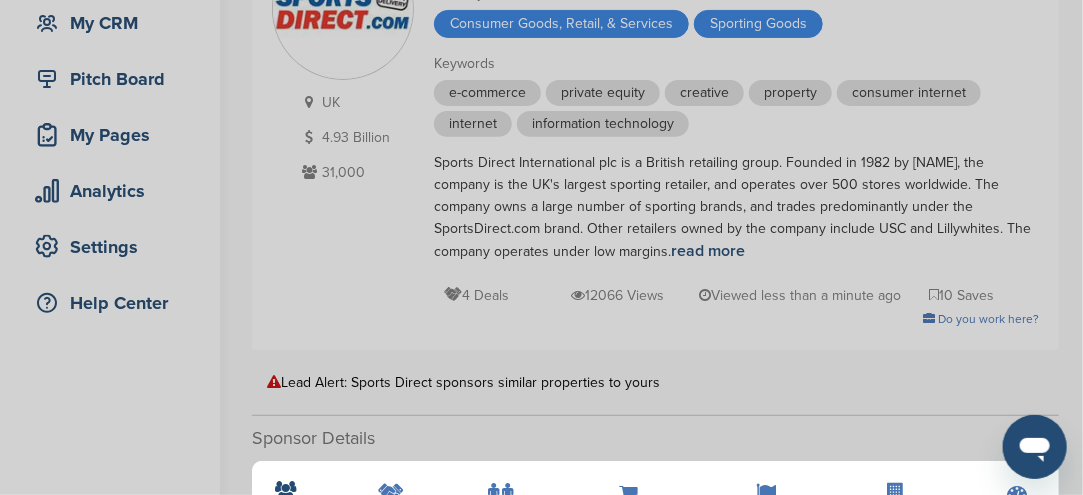 click on "Detail tabs
Helpful tabs to check out are People, Key Markets, Competitors, Agencies, and Deal Analytics.
3/8
Next" at bounding box center [541, 247] 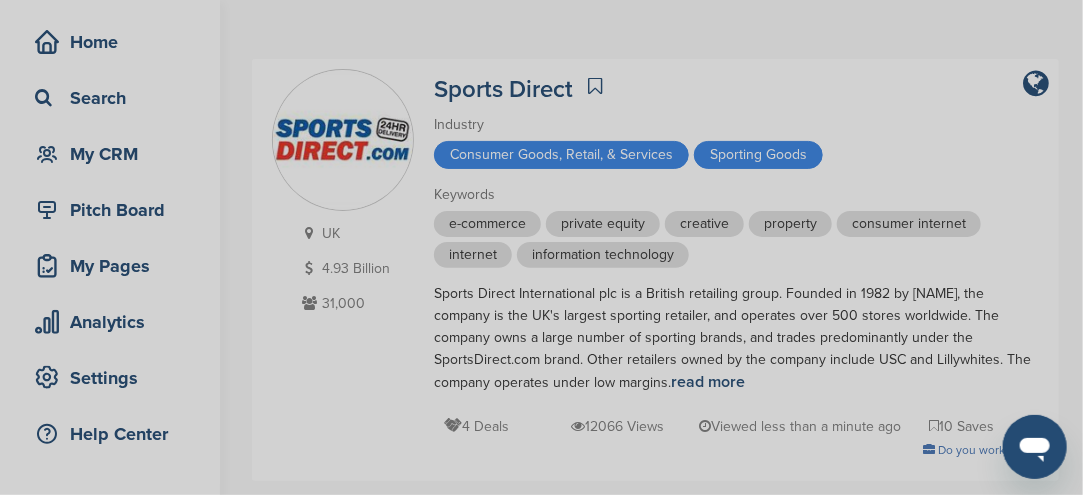 scroll, scrollTop: 0, scrollLeft: 0, axis: both 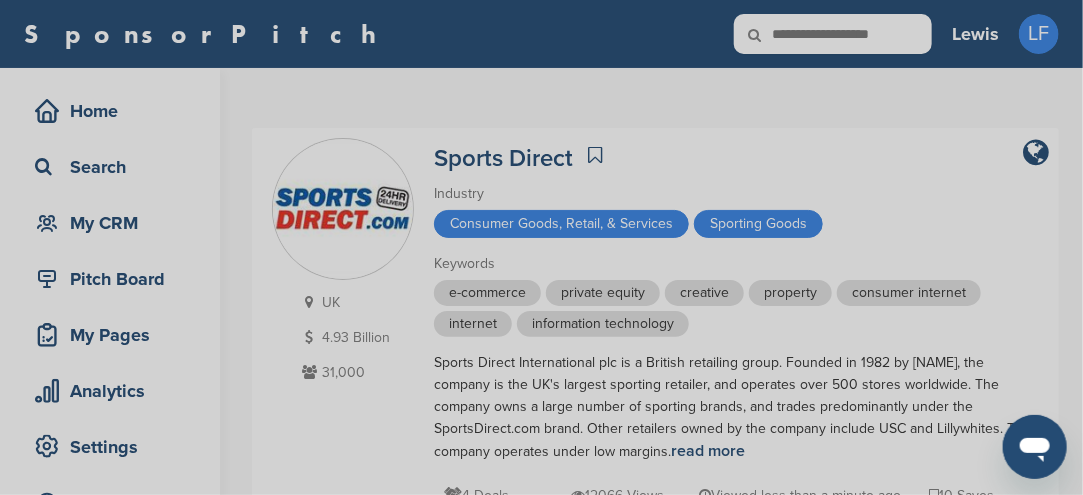 click on "Detail tabs
Helpful tabs to check out are People, Key Markets, Competitors, Agencies, and Deal Analytics.
3/8
Next" at bounding box center [541, 247] 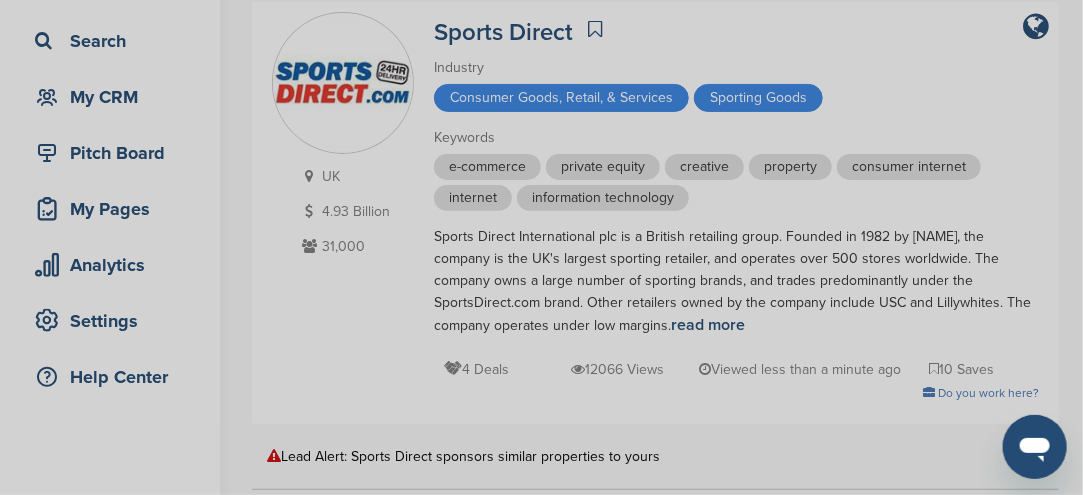 scroll, scrollTop: 100, scrollLeft: 0, axis: vertical 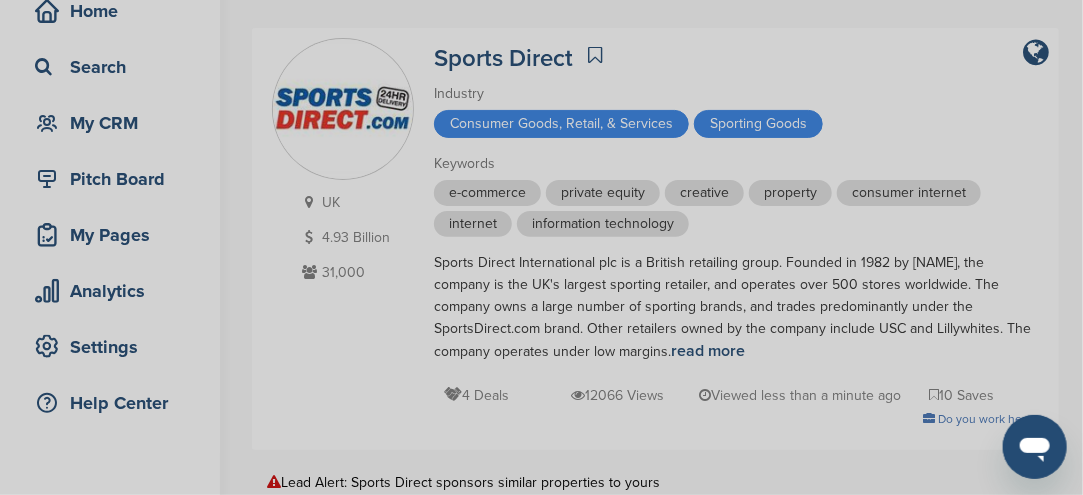 click on "Detail tabs
Helpful tabs to check out are People, Key Markets, Competitors, Agencies, and Deal Analytics.
3/8
Next" at bounding box center (541, 247) 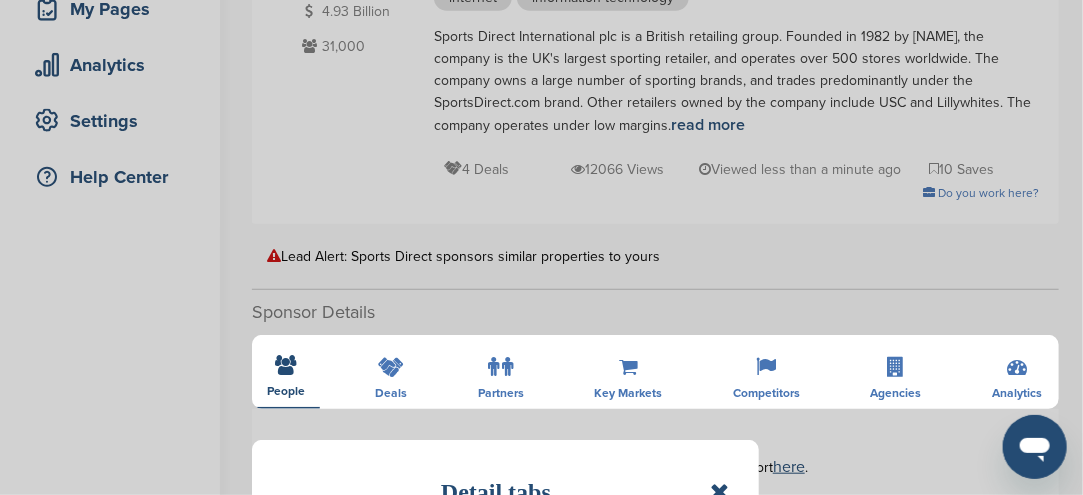 scroll, scrollTop: 300, scrollLeft: 0, axis: vertical 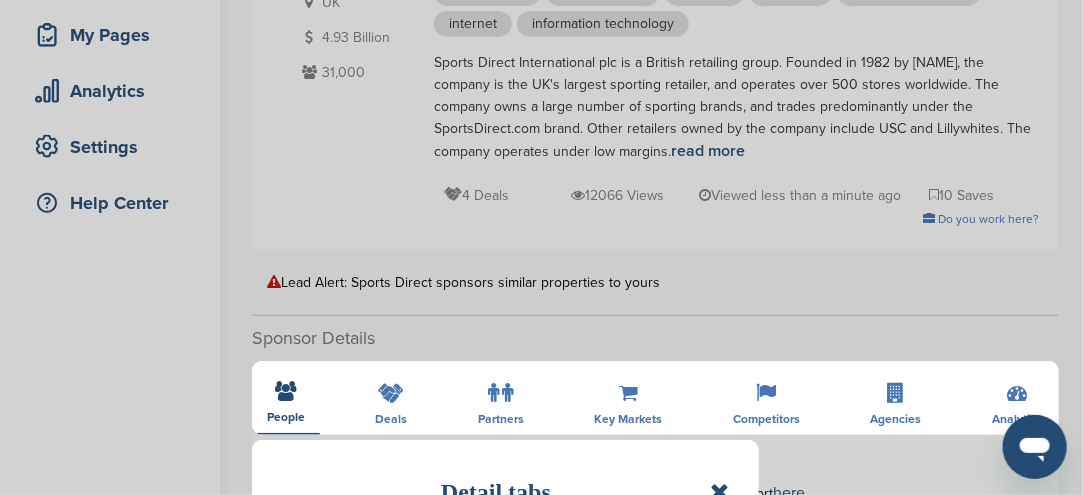 click on "Detail tabs
Helpful tabs to check out are People, Key Markets, Competitors, Agencies, and Deal Analytics.
3/8
Next" at bounding box center [541, 247] 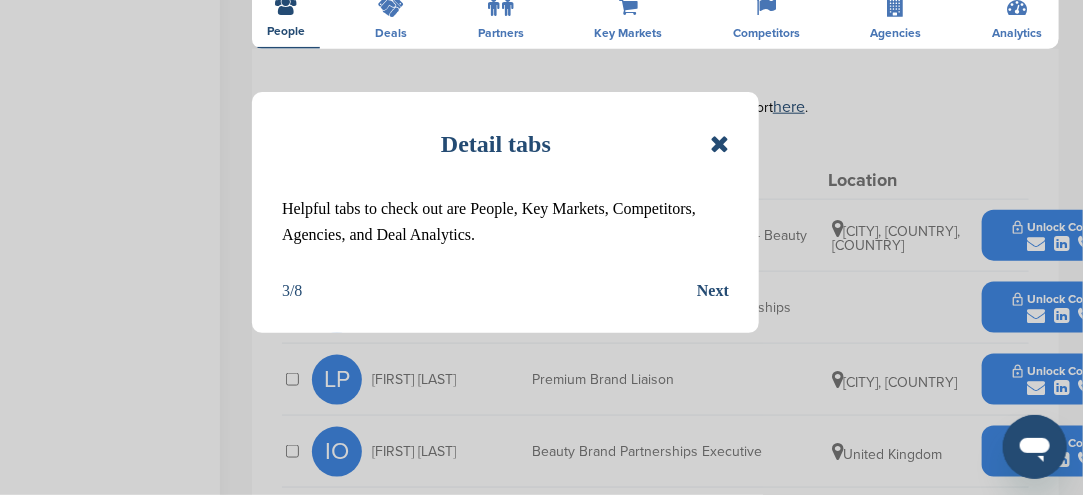 scroll, scrollTop: 700, scrollLeft: 0, axis: vertical 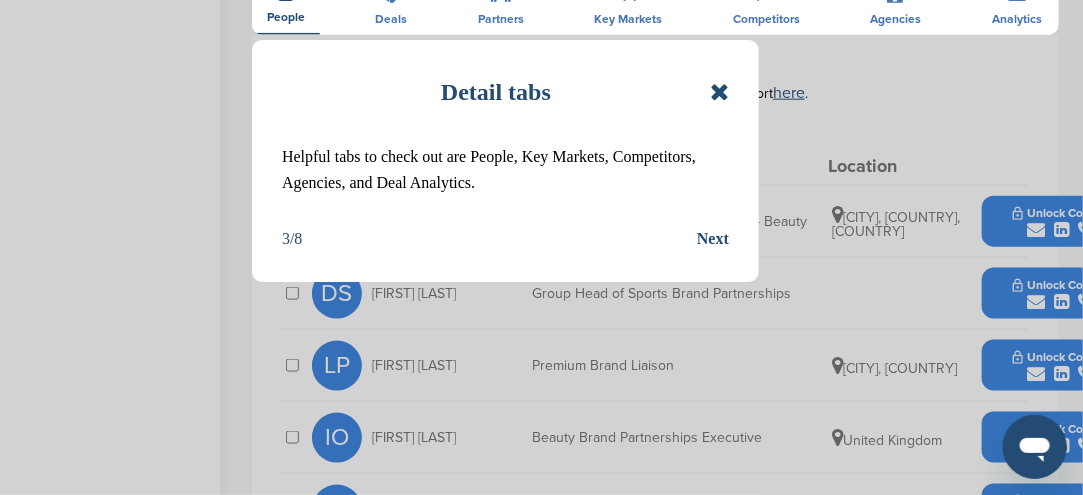 click on "Next" at bounding box center (713, 239) 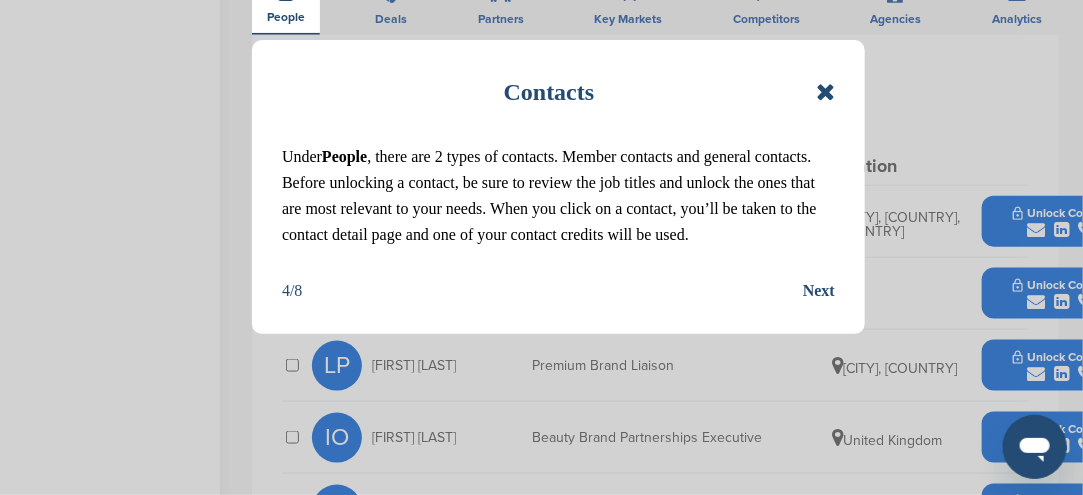click at bounding box center [825, 92] 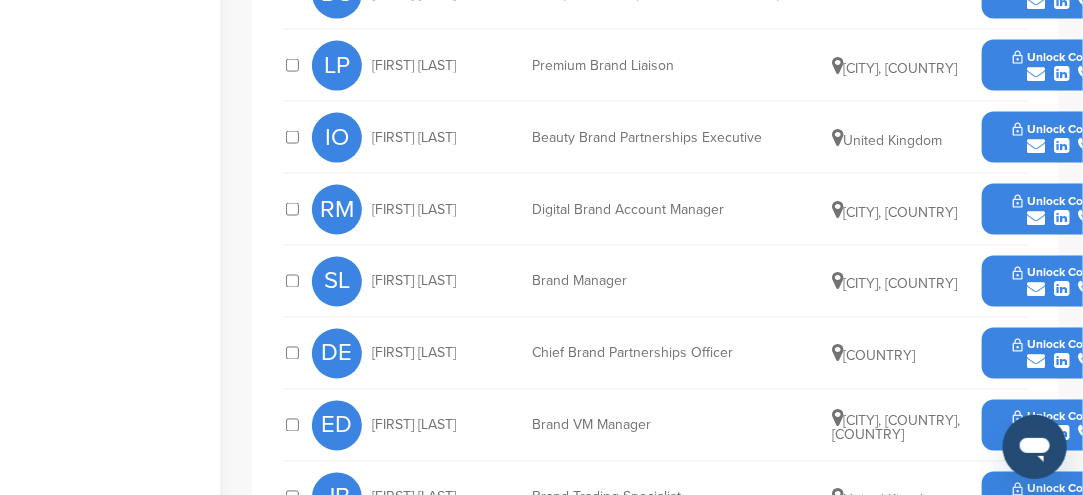 scroll, scrollTop: 1100, scrollLeft: 0, axis: vertical 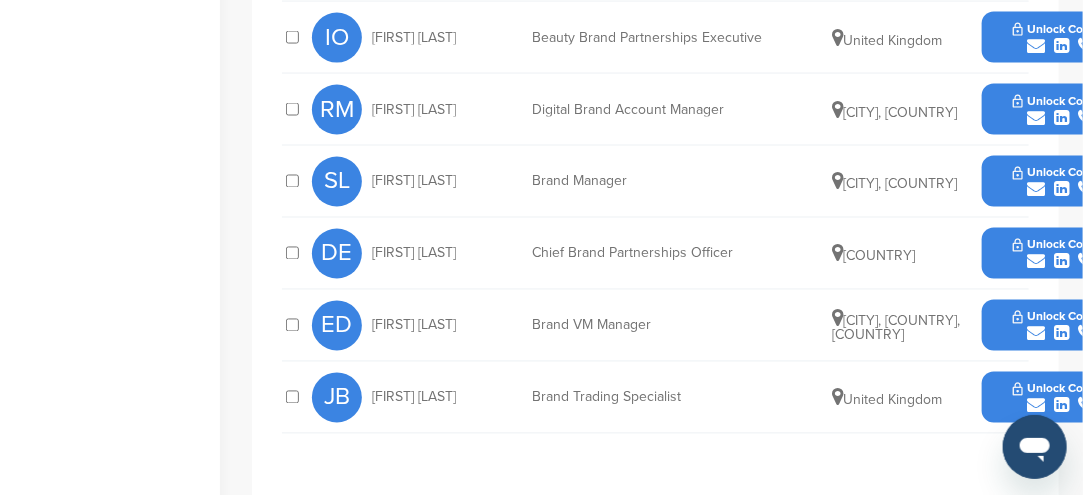 click at bounding box center (1036, 406) 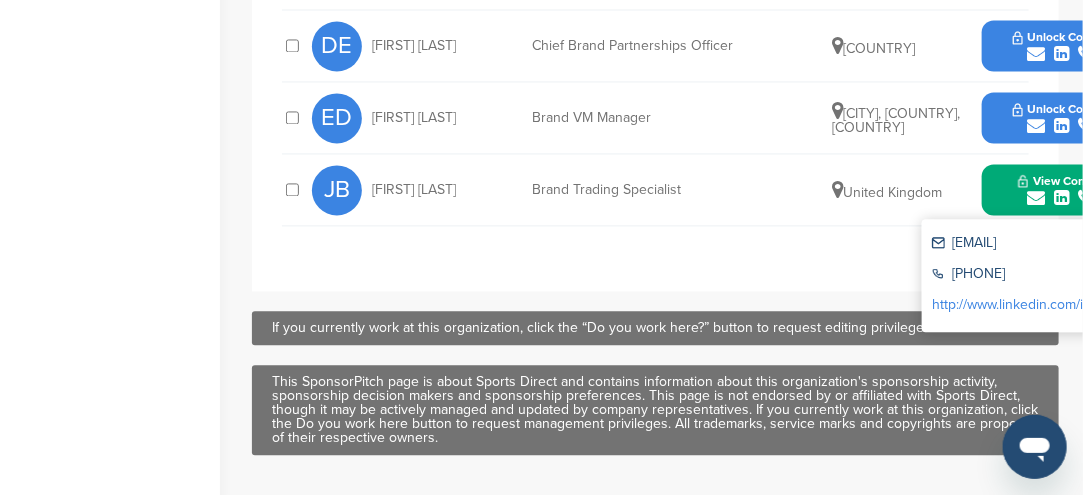 scroll, scrollTop: 1200, scrollLeft: 0, axis: vertical 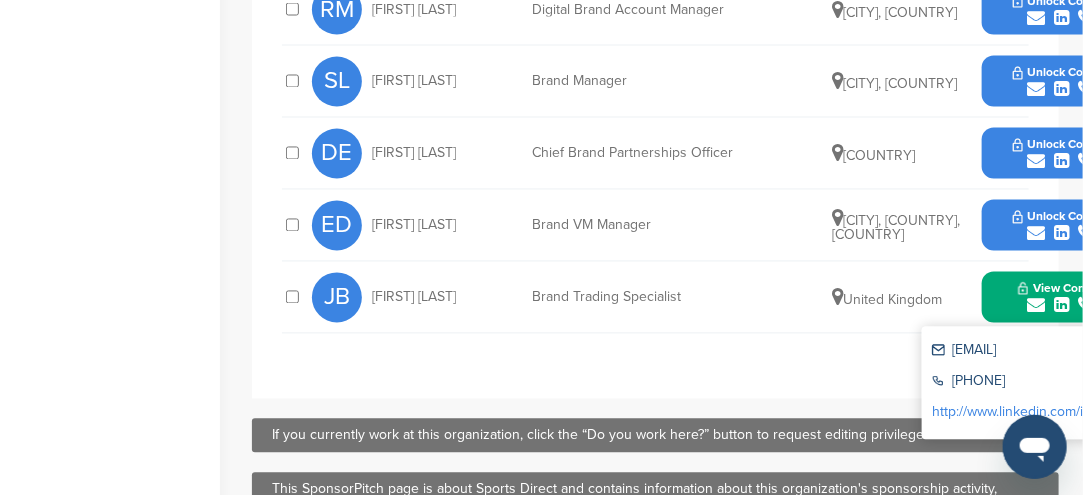 click on "DE" at bounding box center [337, 154] 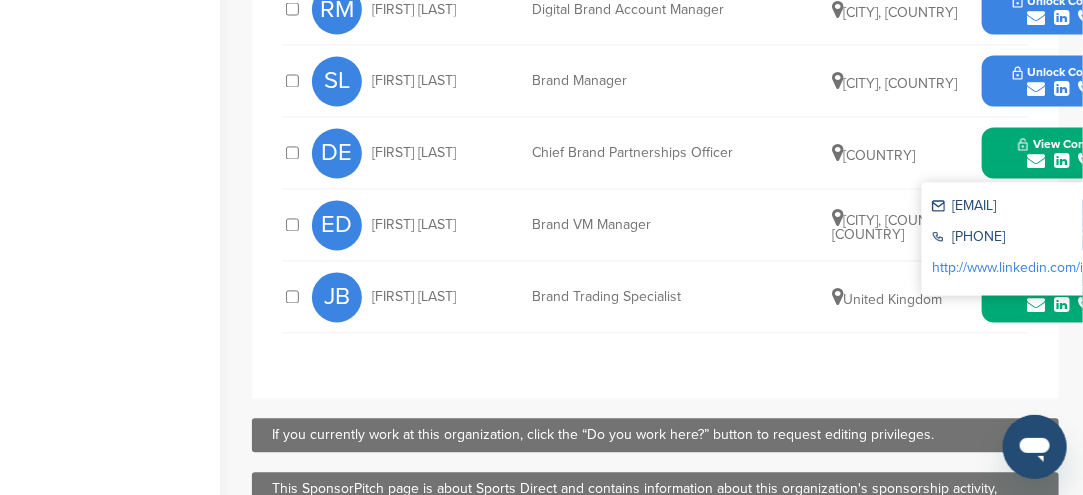 drag, startPoint x: 952, startPoint y: 200, endPoint x: 1080, endPoint y: 198, distance: 128.01562 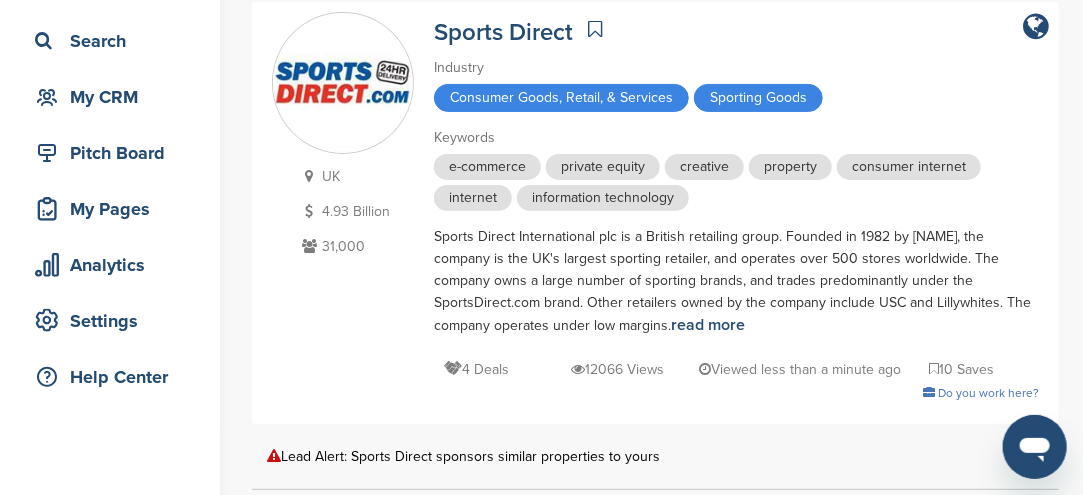 scroll, scrollTop: 100, scrollLeft: 0, axis: vertical 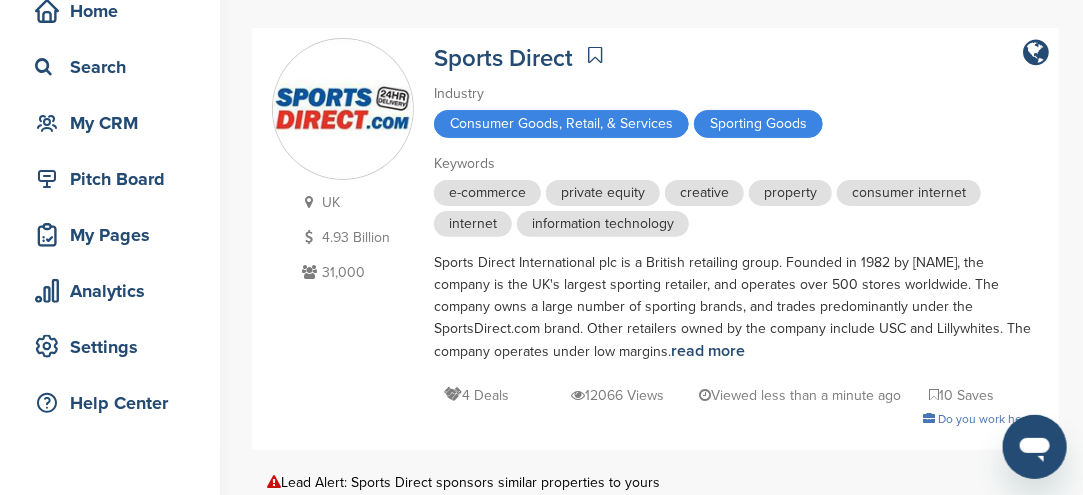 click on "Consumer Goods, Retail, & Services" at bounding box center (561, 124) 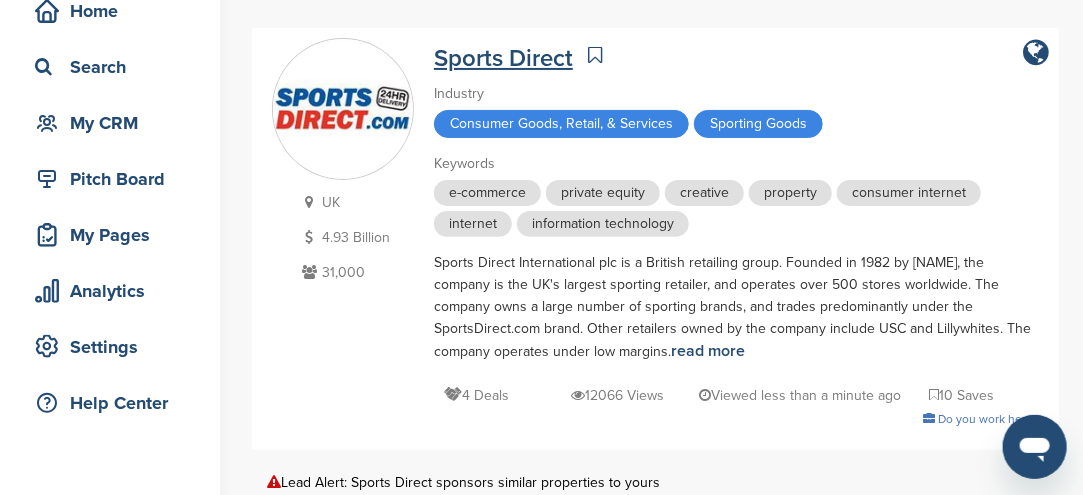 click on "Sports Direct" at bounding box center (503, 58) 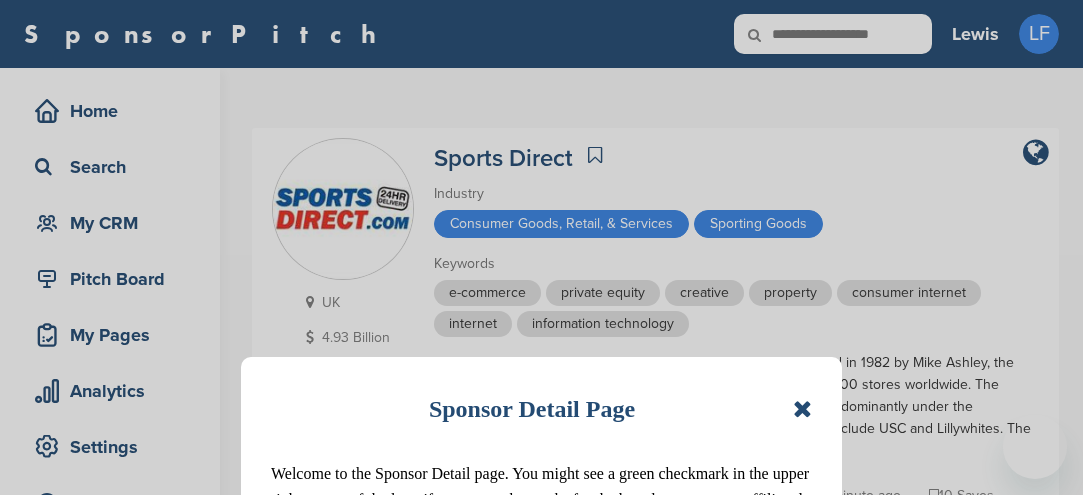scroll, scrollTop: 0, scrollLeft: 0, axis: both 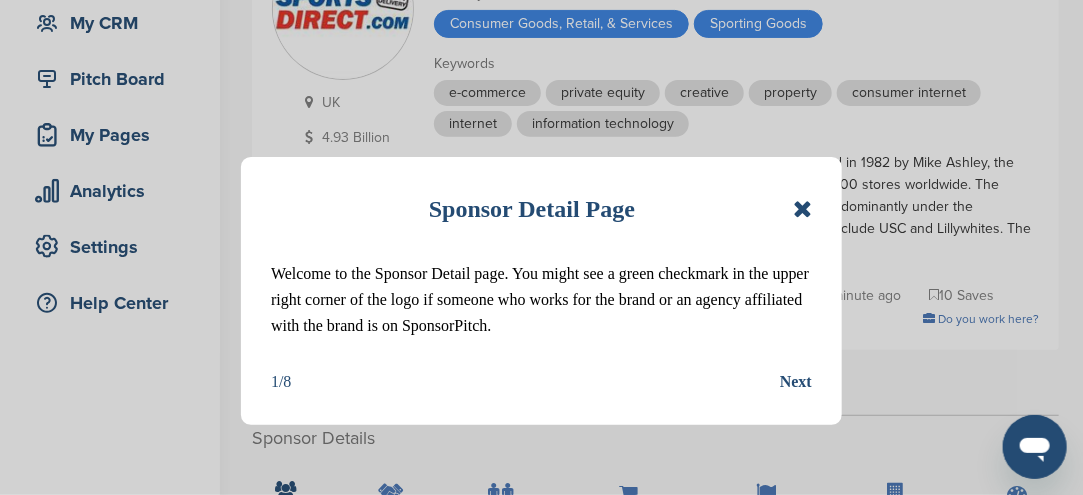 click on "Next" at bounding box center [796, 382] 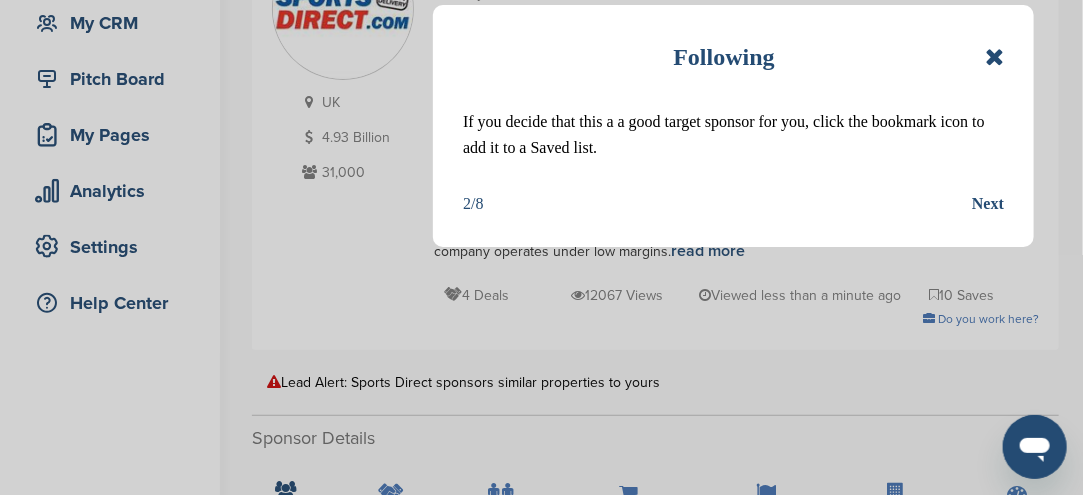 click on "Next" at bounding box center (988, 204) 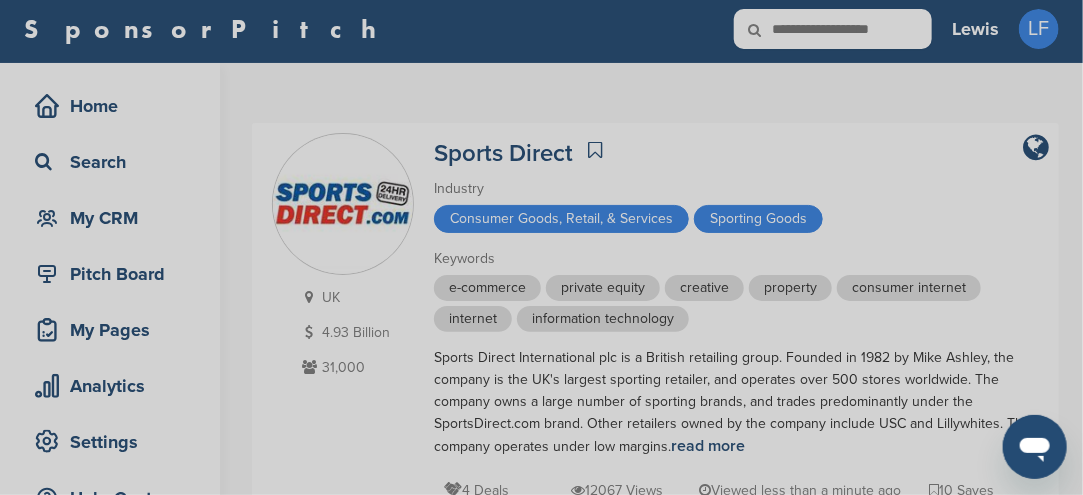 scroll, scrollTop: 0, scrollLeft: 0, axis: both 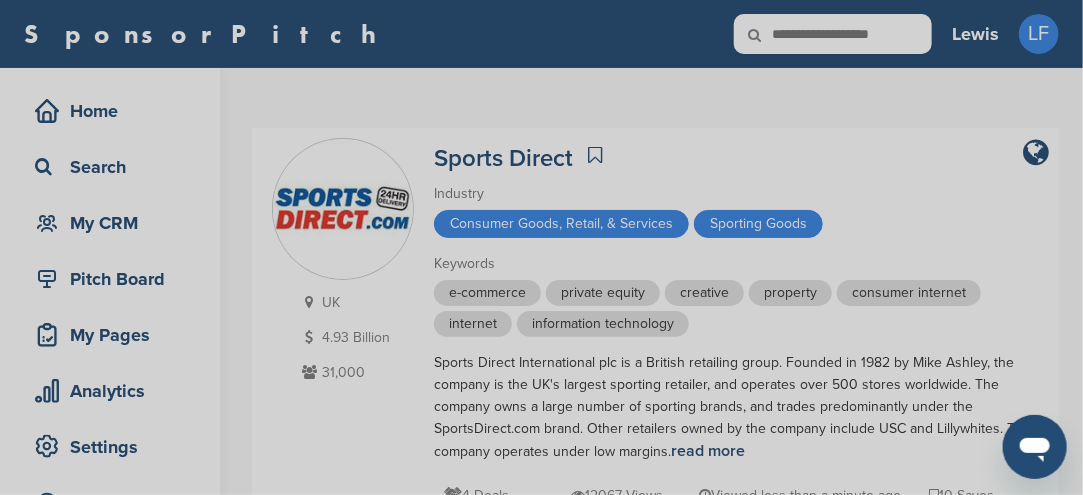 click on "Detail tabs
Helpful tabs to check out are People, Key Markets, Competitors, Agencies, and Deal Analytics.
3/8
Next" at bounding box center (541, 247) 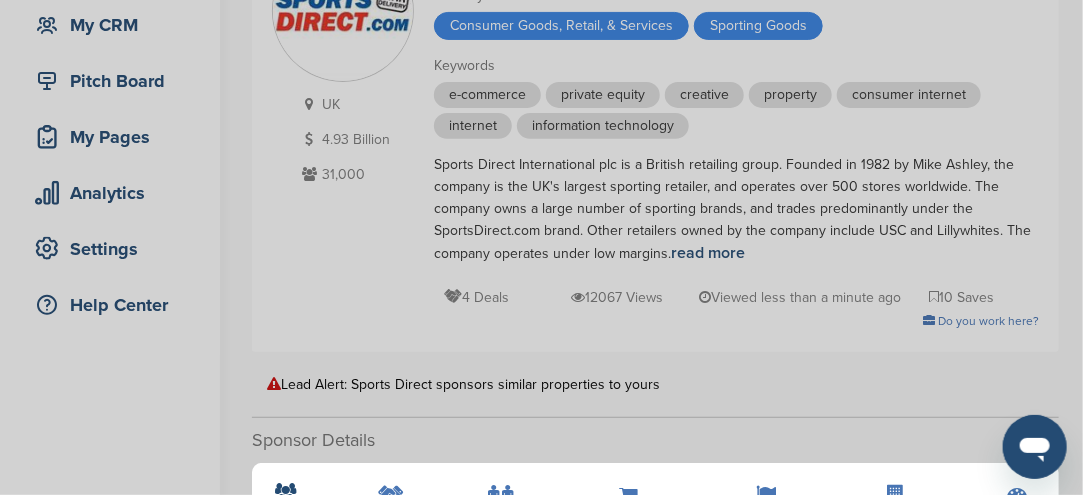 scroll, scrollTop: 200, scrollLeft: 0, axis: vertical 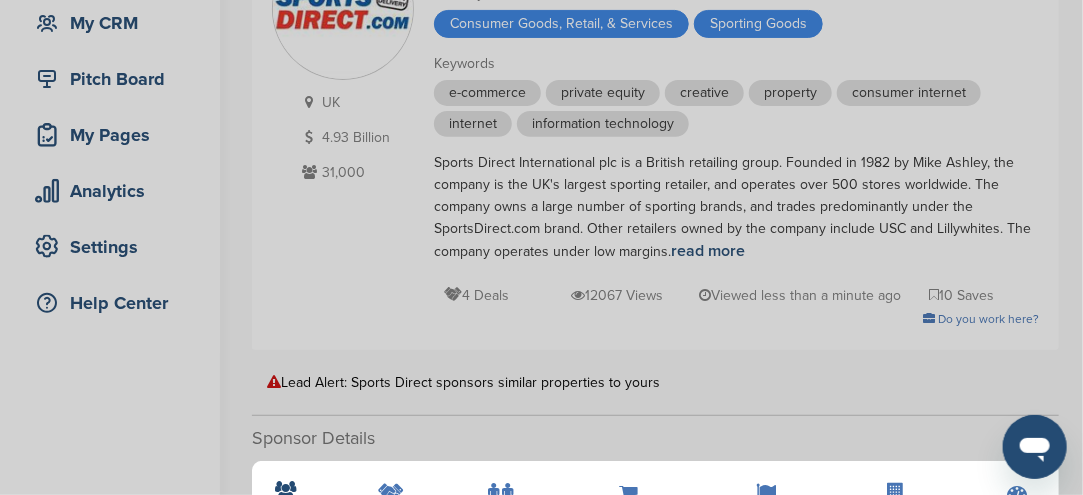 click on "Detail tabs
Helpful tabs to check out are People, Key Markets, Competitors, Agencies, and Deal Analytics.
3/8
Next" at bounding box center (541, 247) 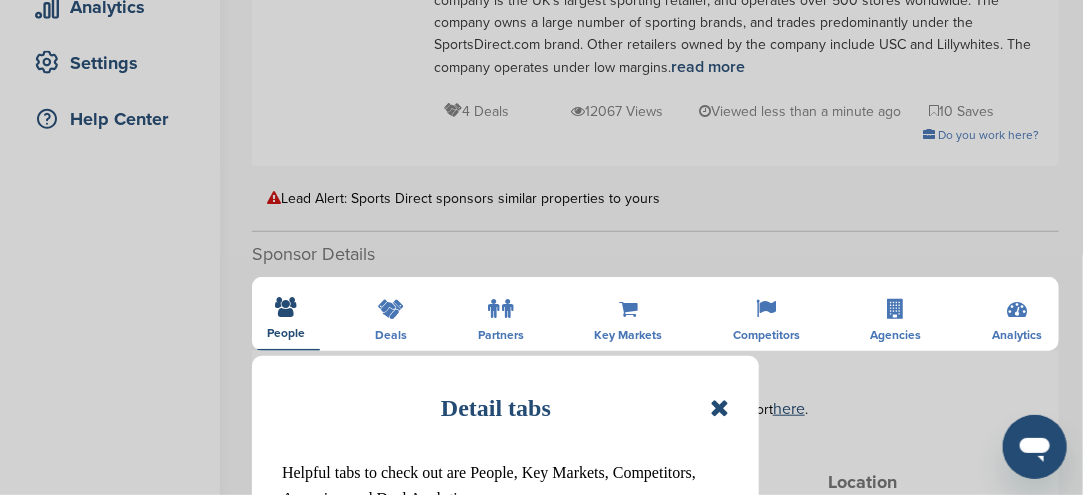 scroll, scrollTop: 400, scrollLeft: 0, axis: vertical 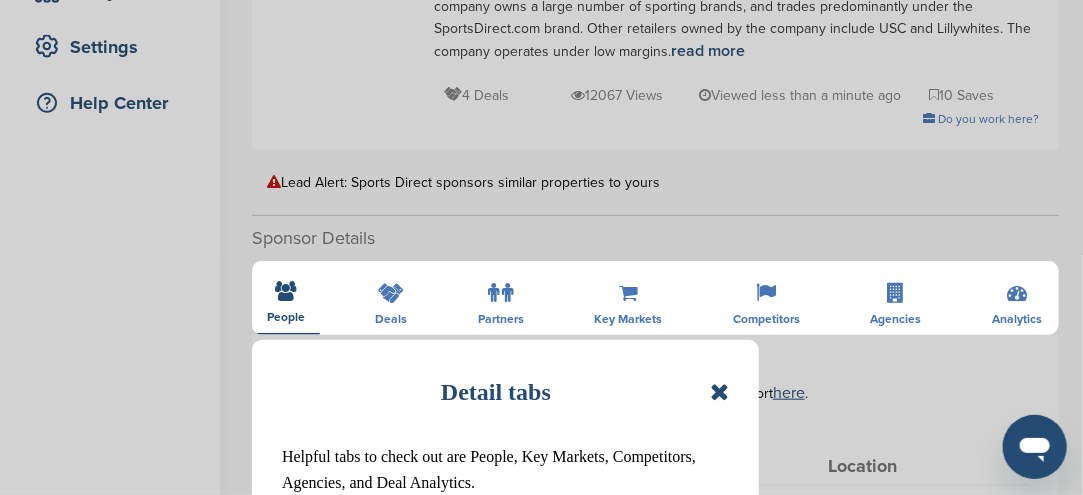click on "Detail tabs
Helpful tabs to check out are People, Key Markets, Competitors, Agencies, and Deal Analytics.
3/8
Next" at bounding box center [541, 247] 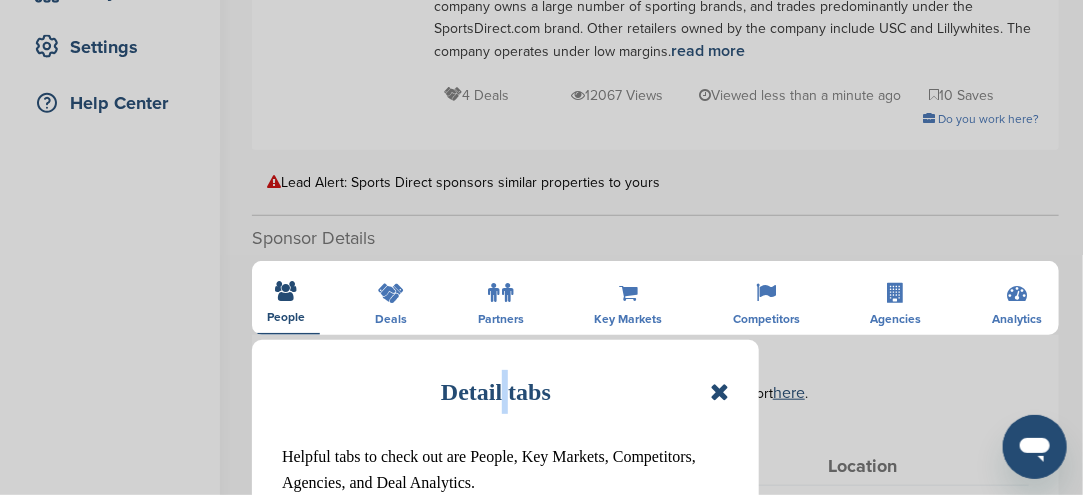 click on "Detail tabs
Helpful tabs to check out are People, Key Markets, Competitors, Agencies, and Deal Analytics.
3/8
Next" at bounding box center (541, 247) 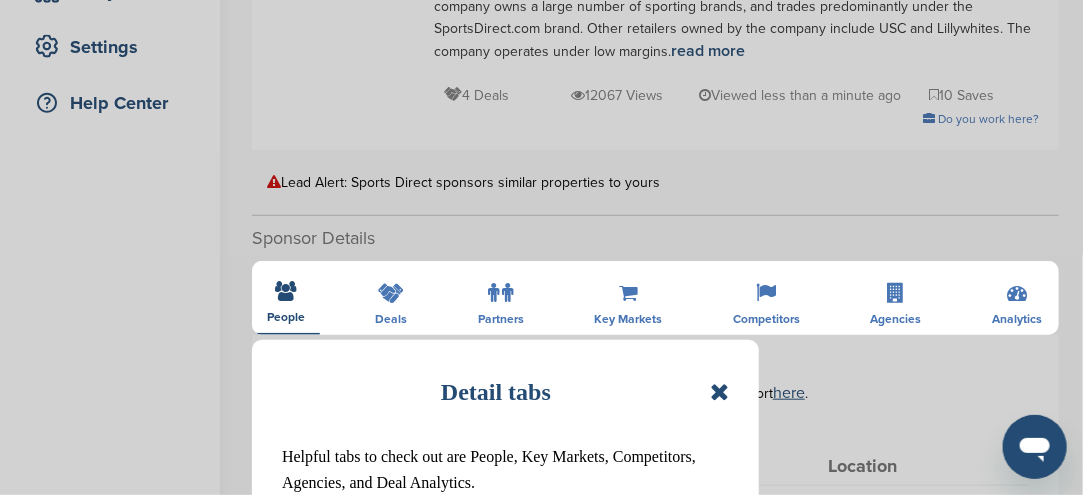 click on "Detail tabs
Helpful tabs to check out are People, Key Markets, Competitors, Agencies, and Deal Analytics.
3/8
Next" at bounding box center [541, 247] 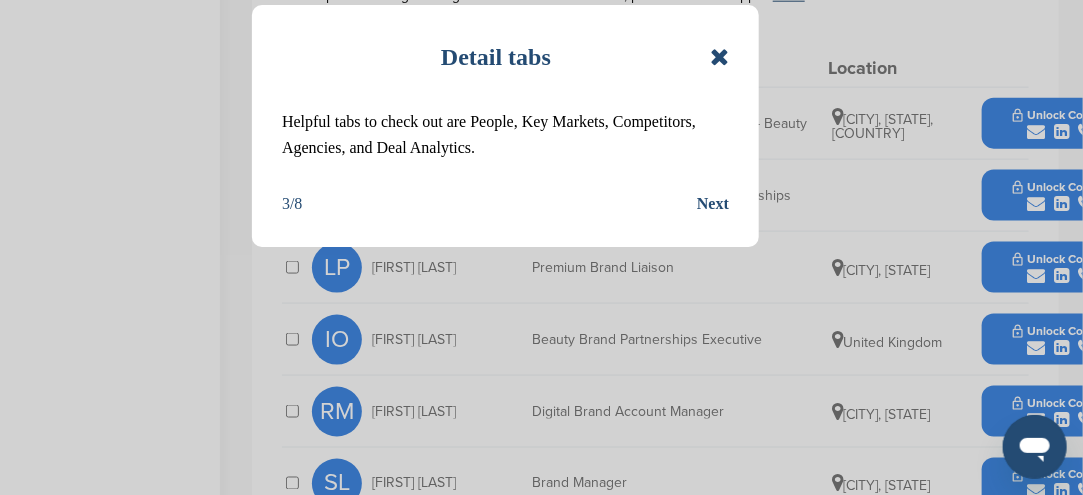 scroll, scrollTop: 800, scrollLeft: 0, axis: vertical 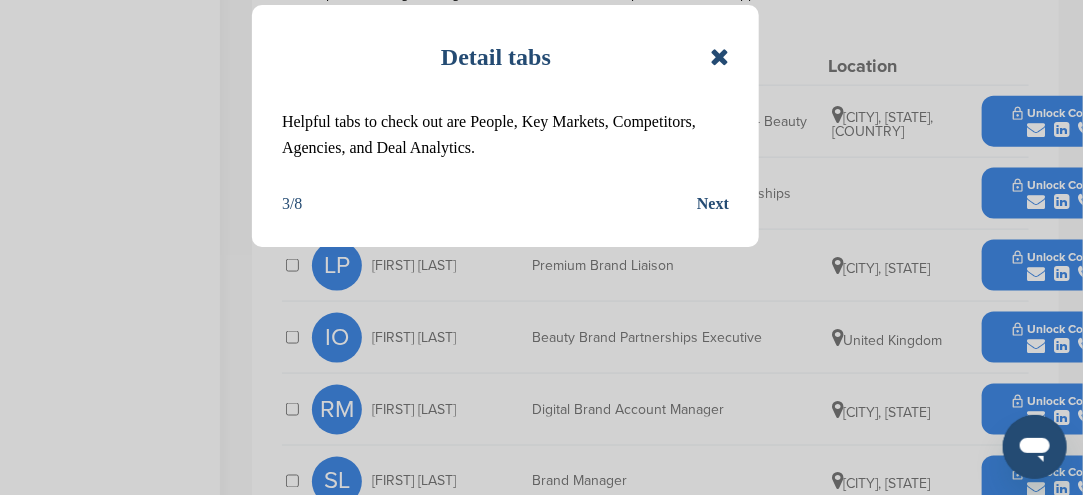 click at bounding box center [719, 57] 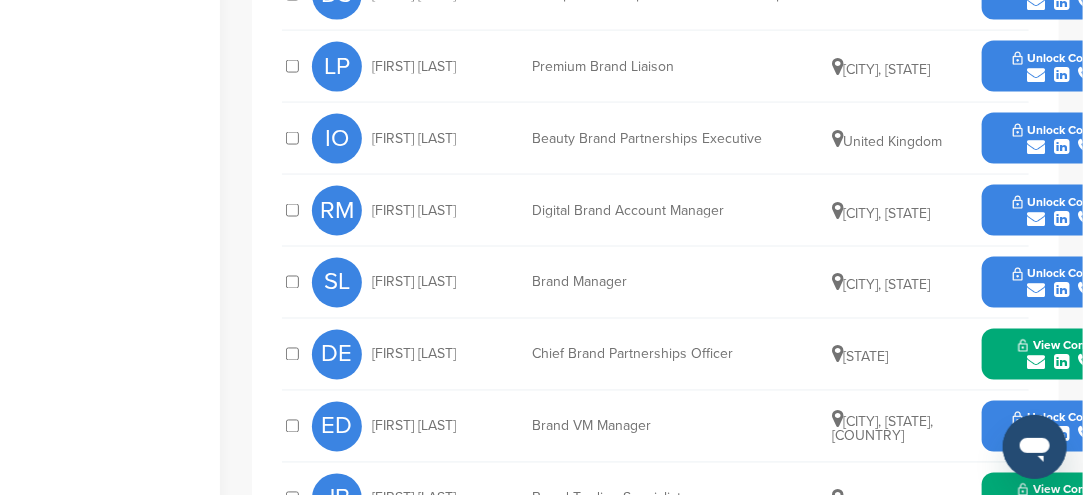 scroll, scrollTop: 1000, scrollLeft: 0, axis: vertical 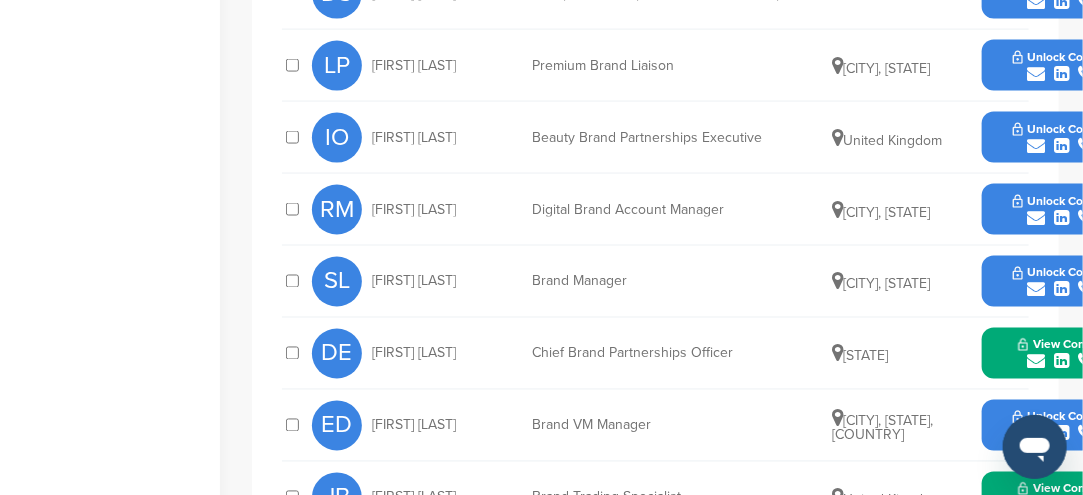 click at bounding box center (1036, 362) 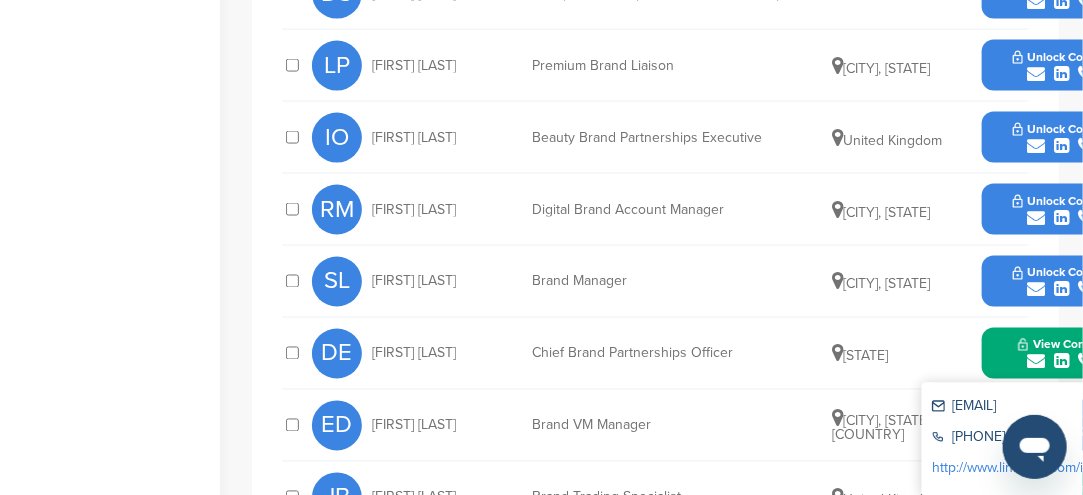 click on "[EMAIL]" at bounding box center (1024, 408) 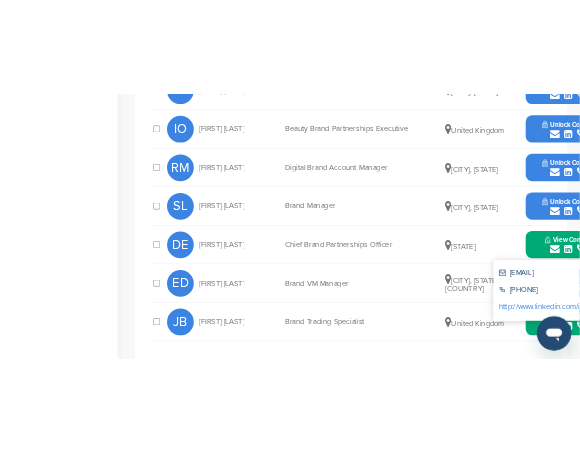 scroll, scrollTop: 1100, scrollLeft: 0, axis: vertical 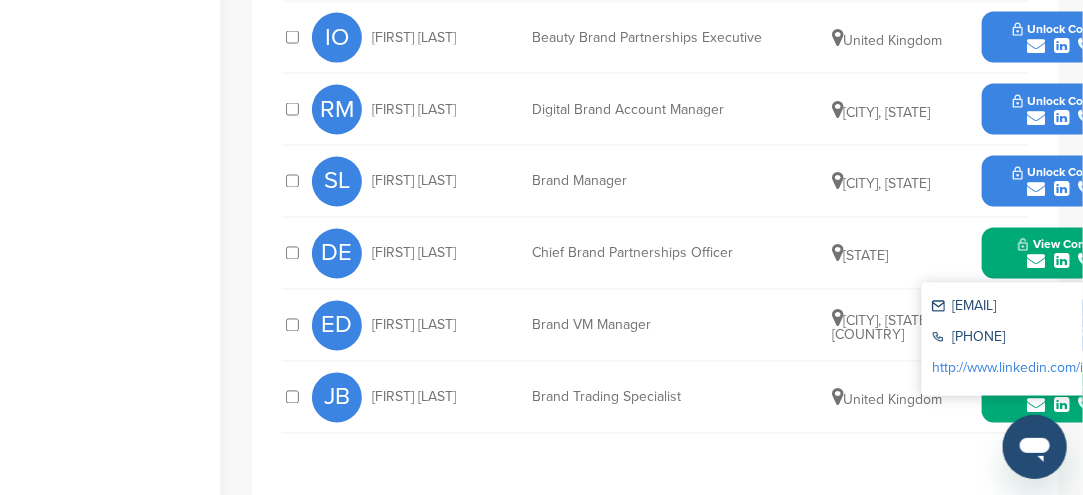 click on "[EMAIL]" at bounding box center (1024, 308) 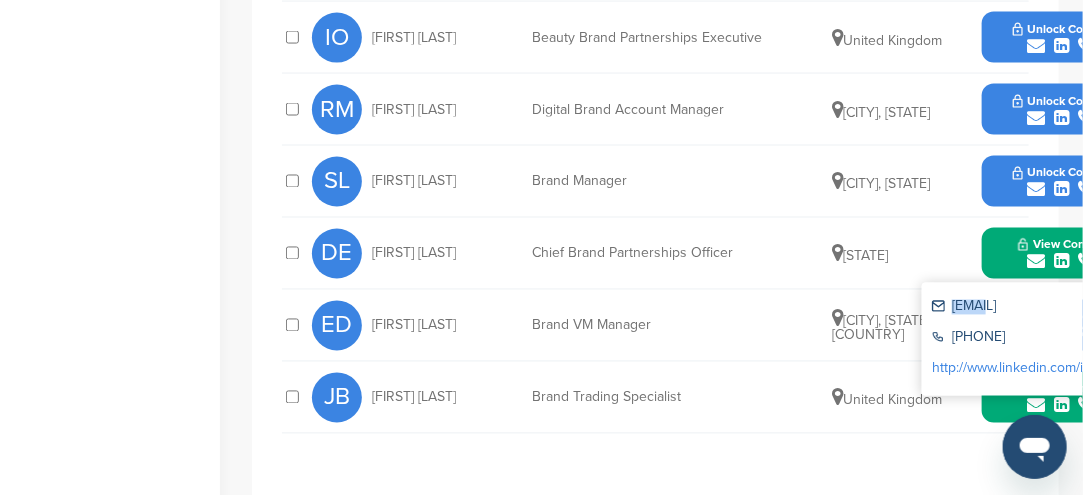 click on "[EMAIL]" at bounding box center [1024, 308] 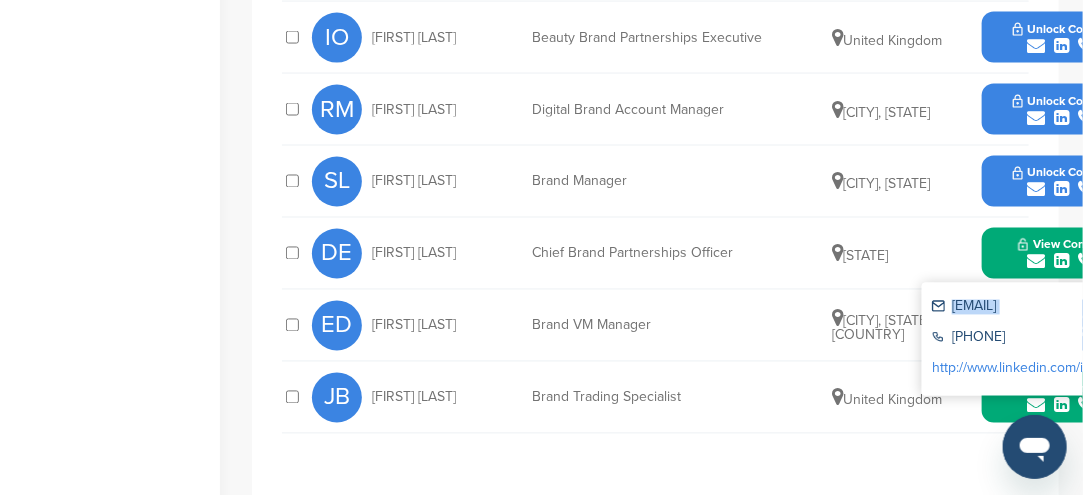 click on "[EMAIL]" at bounding box center (1024, 308) 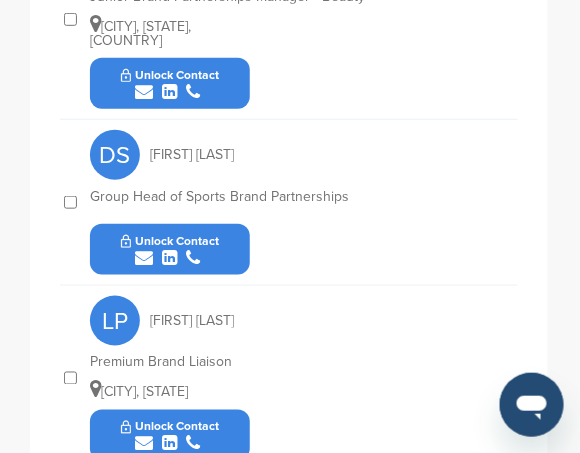 scroll, scrollTop: 1200, scrollLeft: 0, axis: vertical 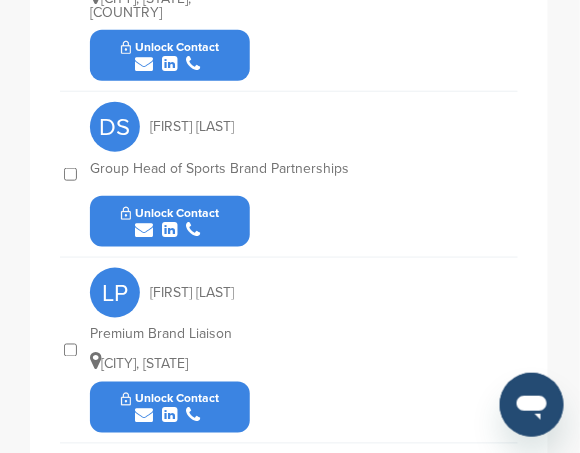click at bounding box center [144, 230] 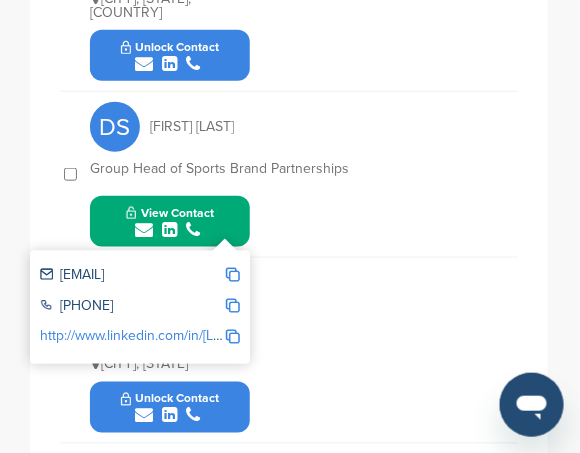 click on "[EMAIL]" at bounding box center [132, 276] 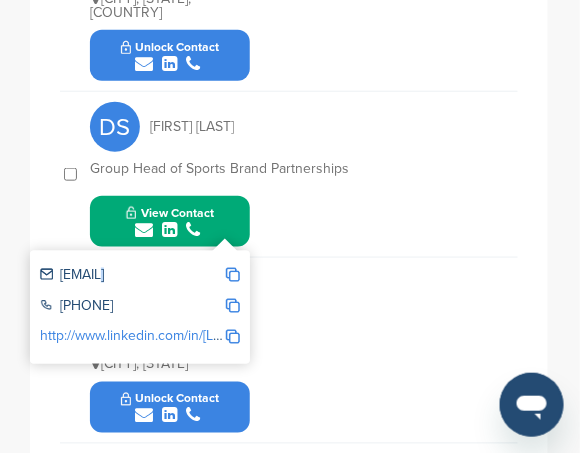 click on "[EMAIL]" at bounding box center [132, 276] 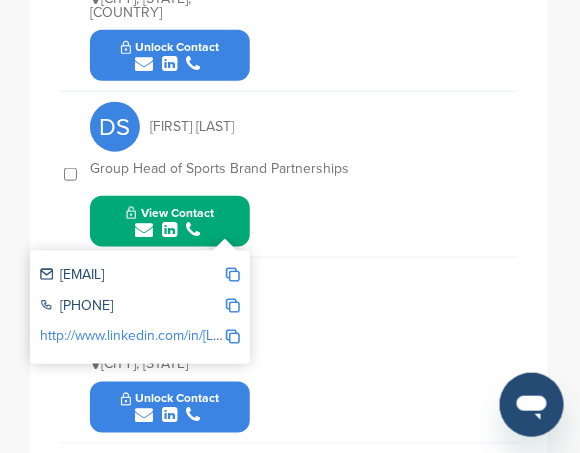 drag, startPoint x: 152, startPoint y: 276, endPoint x: 117, endPoint y: 277, distance: 35.014282 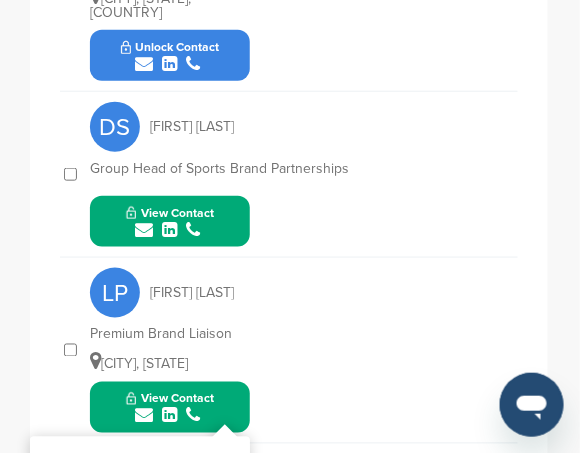 click at bounding box center [144, 230] 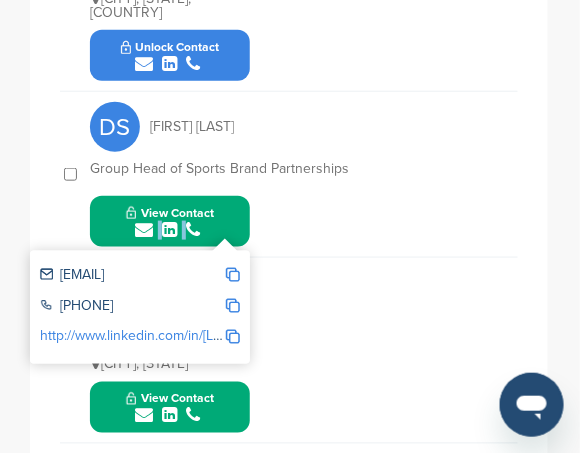 drag, startPoint x: 85, startPoint y: 271, endPoint x: 62, endPoint y: 249, distance: 31.827662 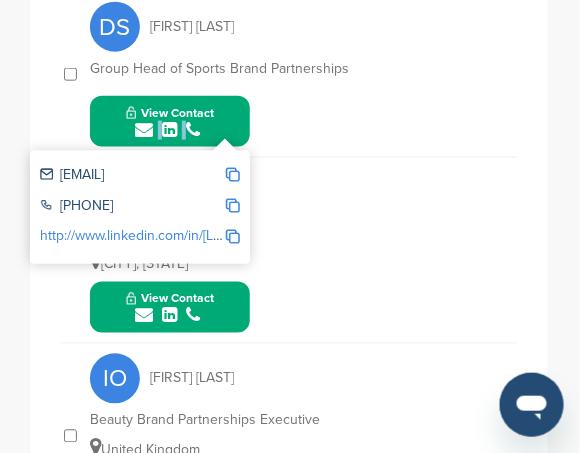 click at bounding box center [144, 316] 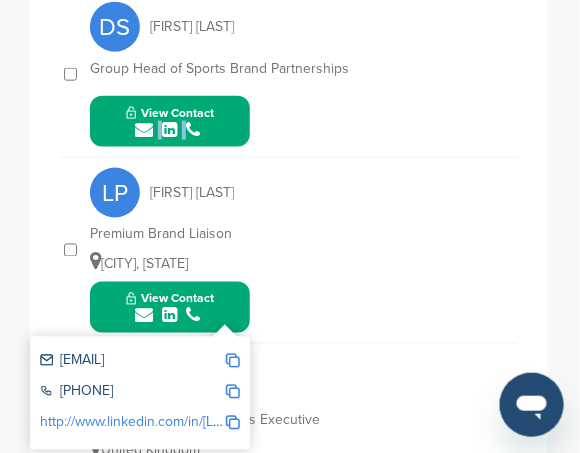 scroll, scrollTop: 1400, scrollLeft: 0, axis: vertical 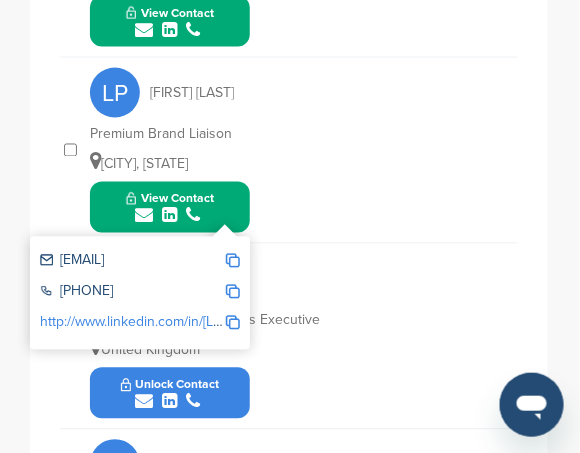 drag, startPoint x: 100, startPoint y: 257, endPoint x: 35, endPoint y: 192, distance: 91.92388 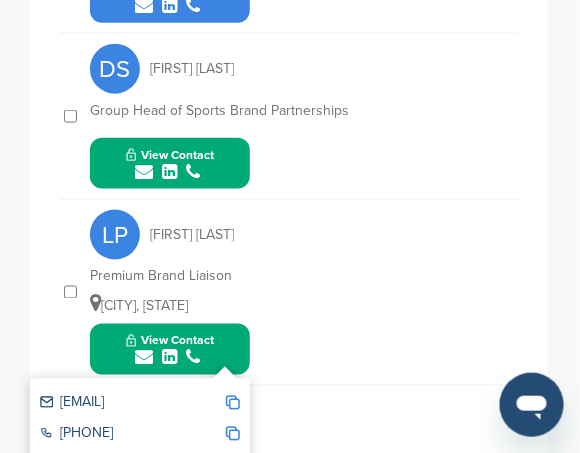 scroll, scrollTop: 1200, scrollLeft: 0, axis: vertical 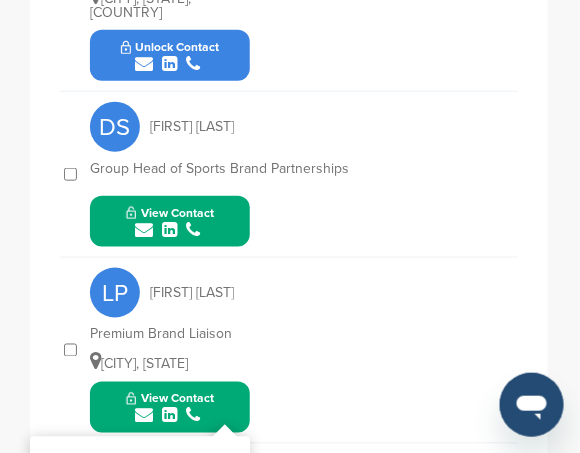 click at bounding box center (144, 230) 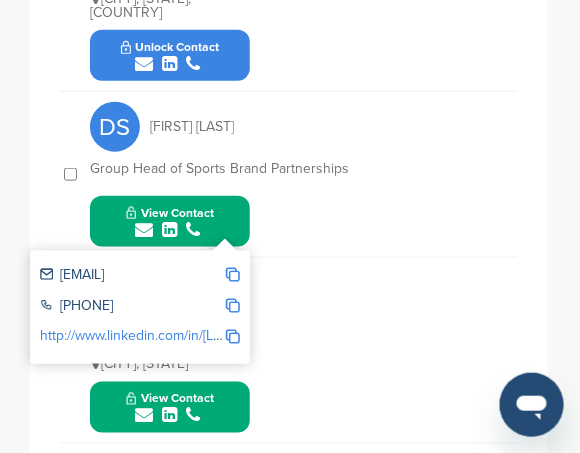 click on "[EMAIL]" at bounding box center [132, 276] 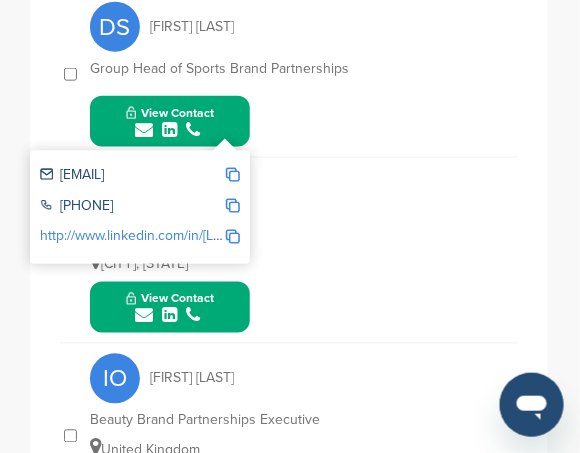 scroll, scrollTop: 1200, scrollLeft: 0, axis: vertical 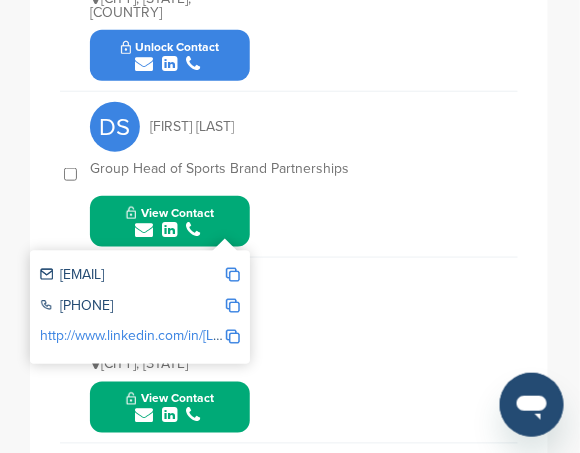 click at bounding box center (144, 230) 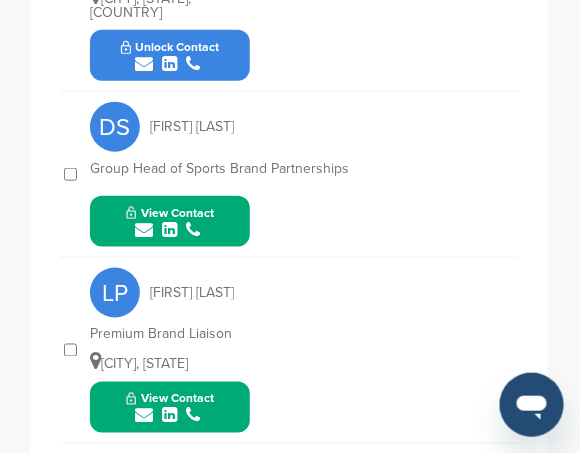 click on "LP" at bounding box center [115, 293] 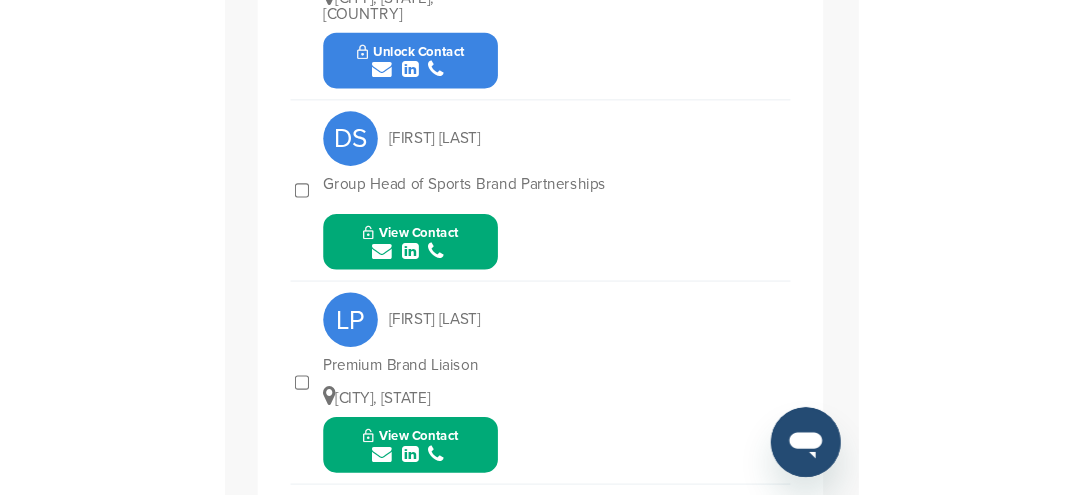 scroll, scrollTop: 1300, scrollLeft: 0, axis: vertical 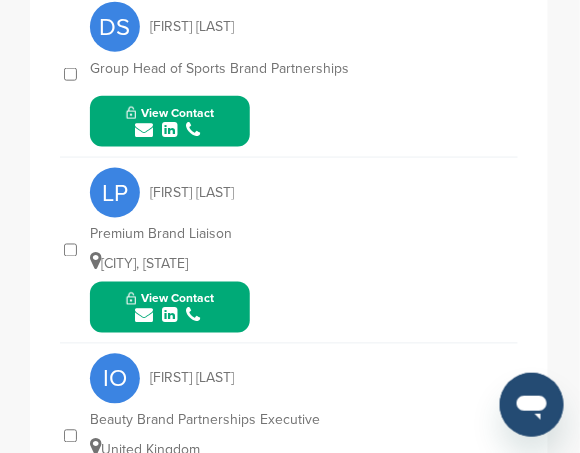 click at bounding box center [144, 316] 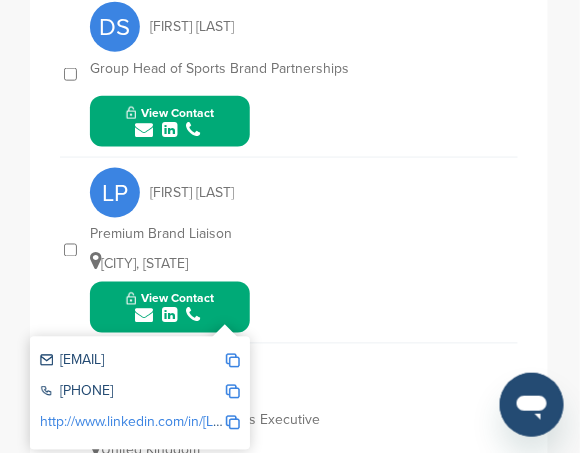 click at bounding box center [144, 316] 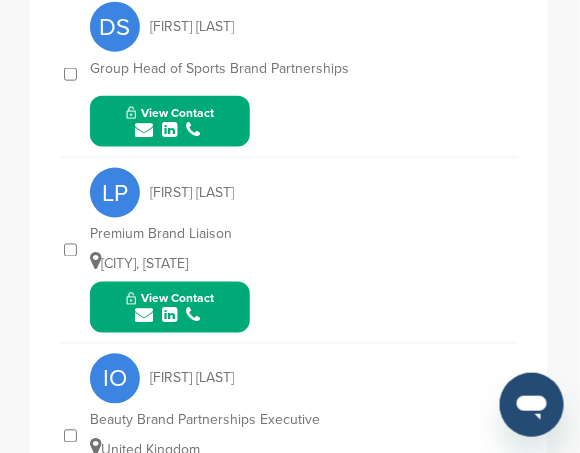 click at bounding box center [144, 316] 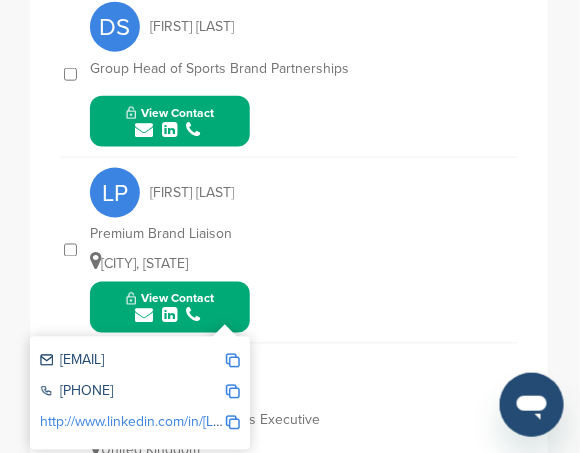 click at bounding box center [144, 316] 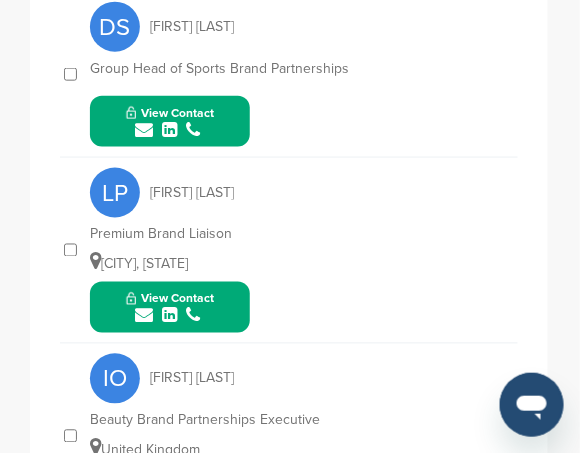 click at bounding box center (144, 316) 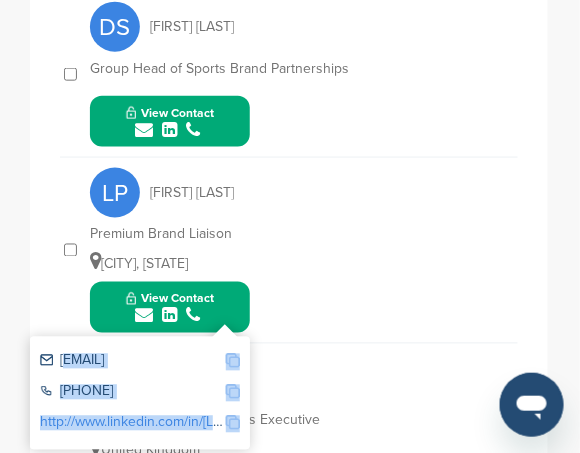drag, startPoint x: 57, startPoint y: 360, endPoint x: 239, endPoint y: 359, distance: 182.00275 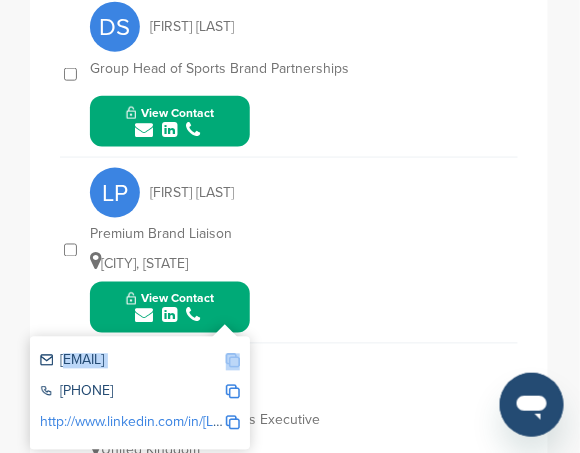 copy on "[EMAIL]" 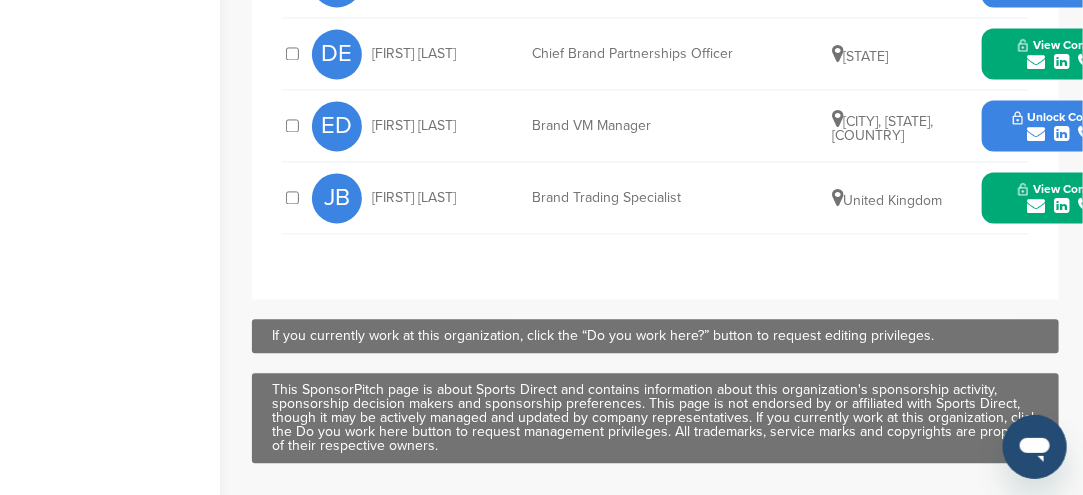 scroll, scrollTop: 1200, scrollLeft: 0, axis: vertical 